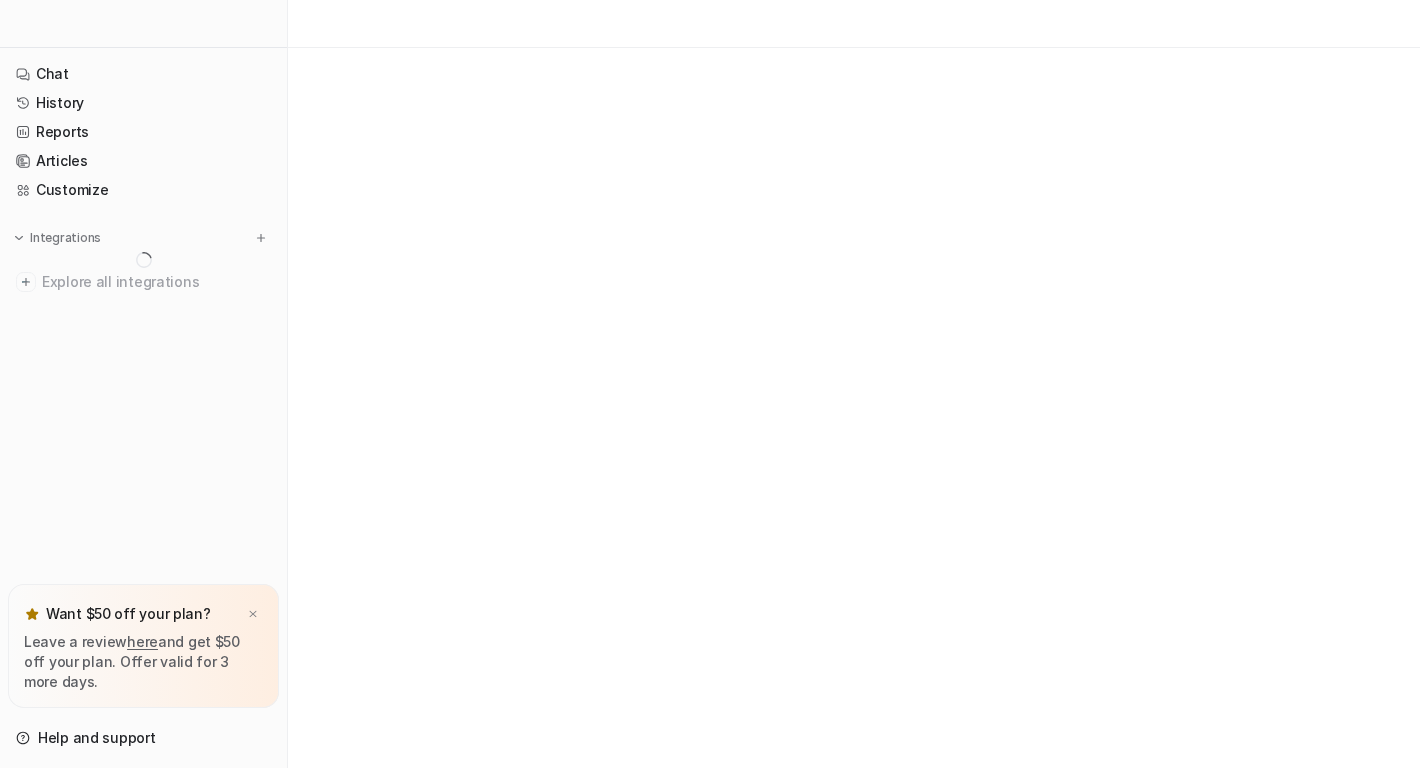scroll, scrollTop: 0, scrollLeft: 0, axis: both 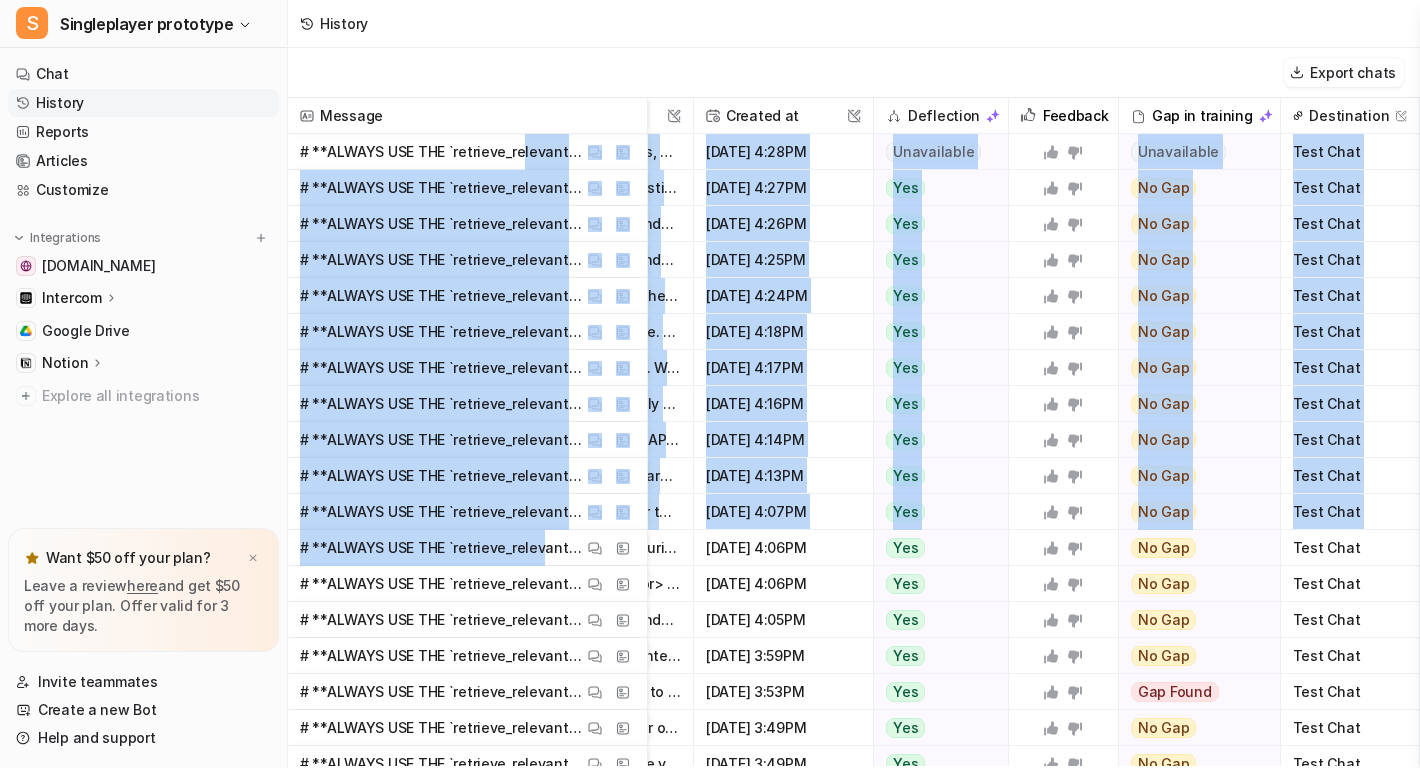 drag, startPoint x: 516, startPoint y: 143, endPoint x: 534, endPoint y: 532, distance: 389.41623 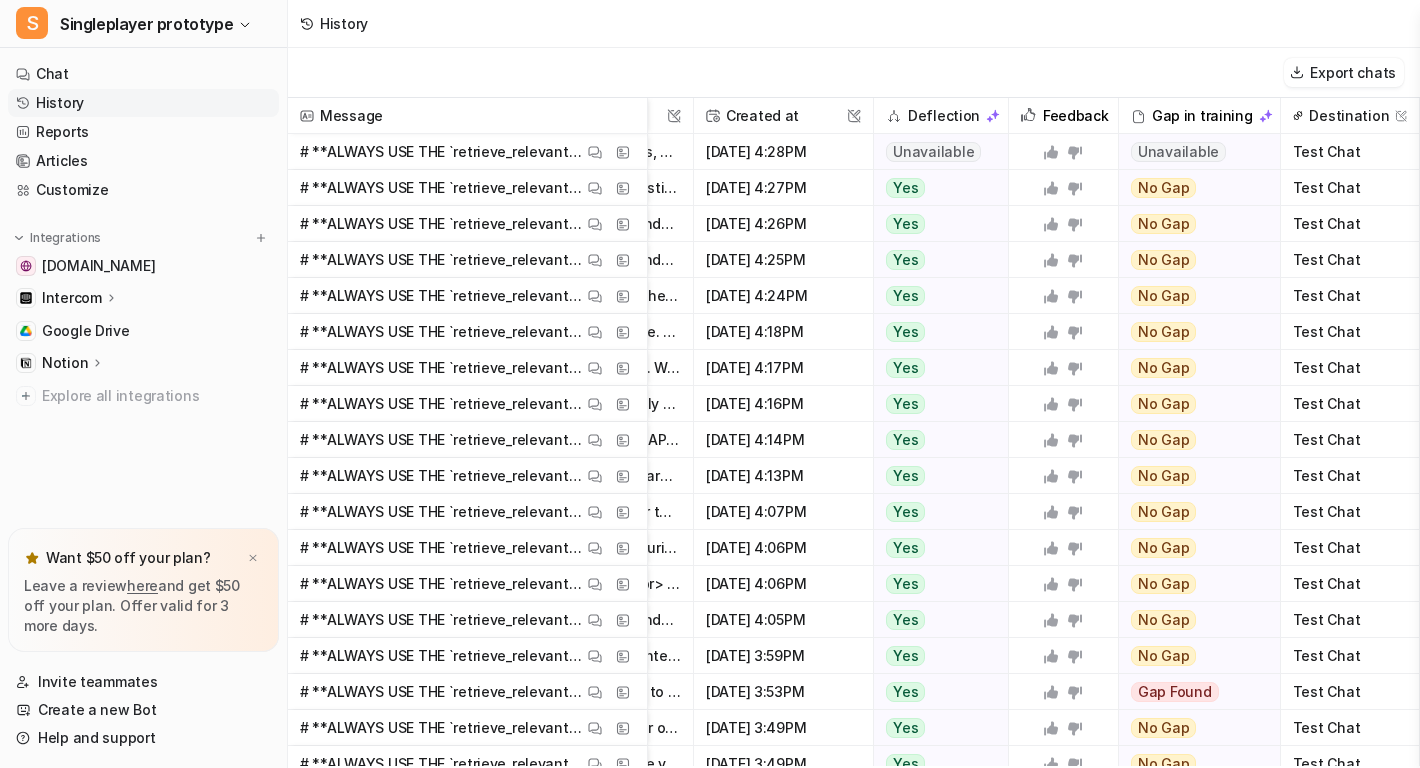 click on "Test Chat" at bounding box center (1350, 548) 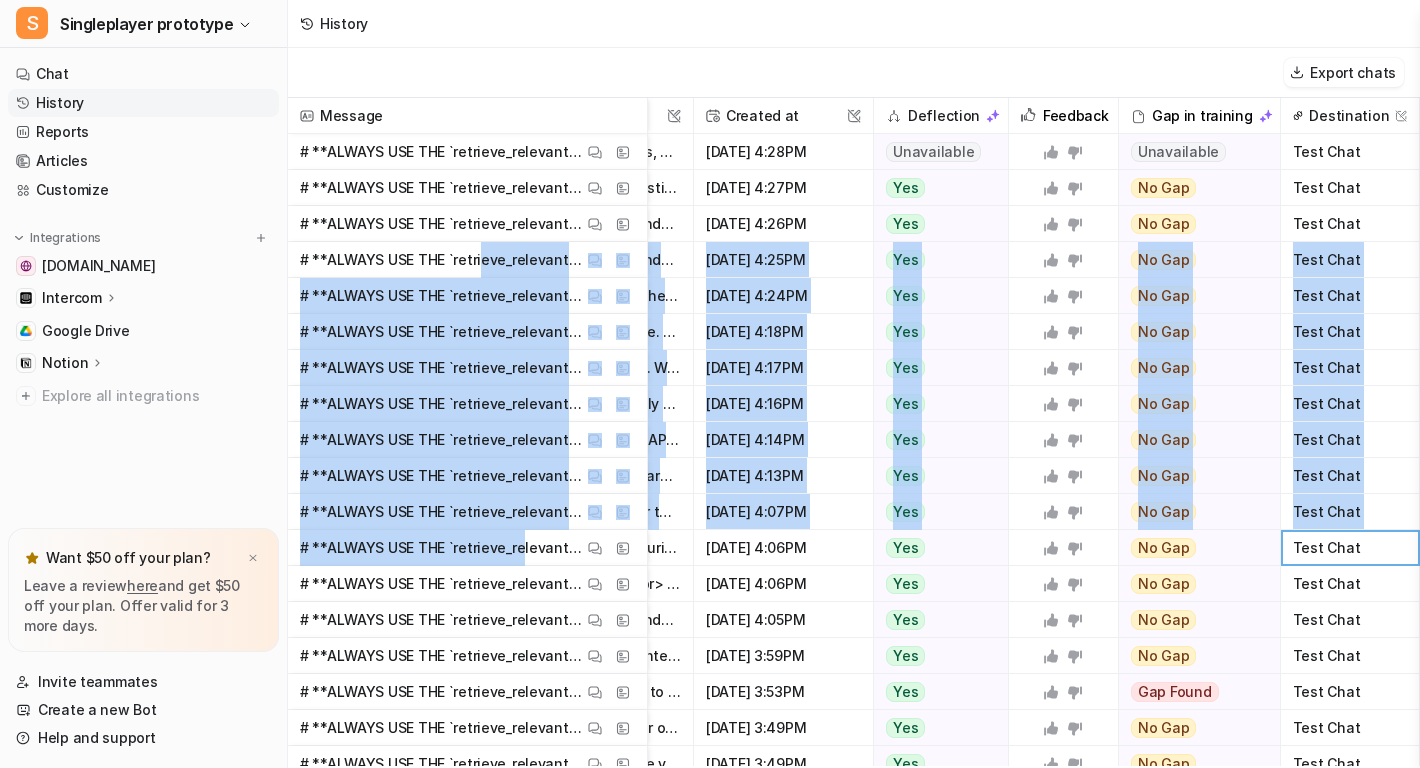scroll, scrollTop: 0, scrollLeft: 0, axis: both 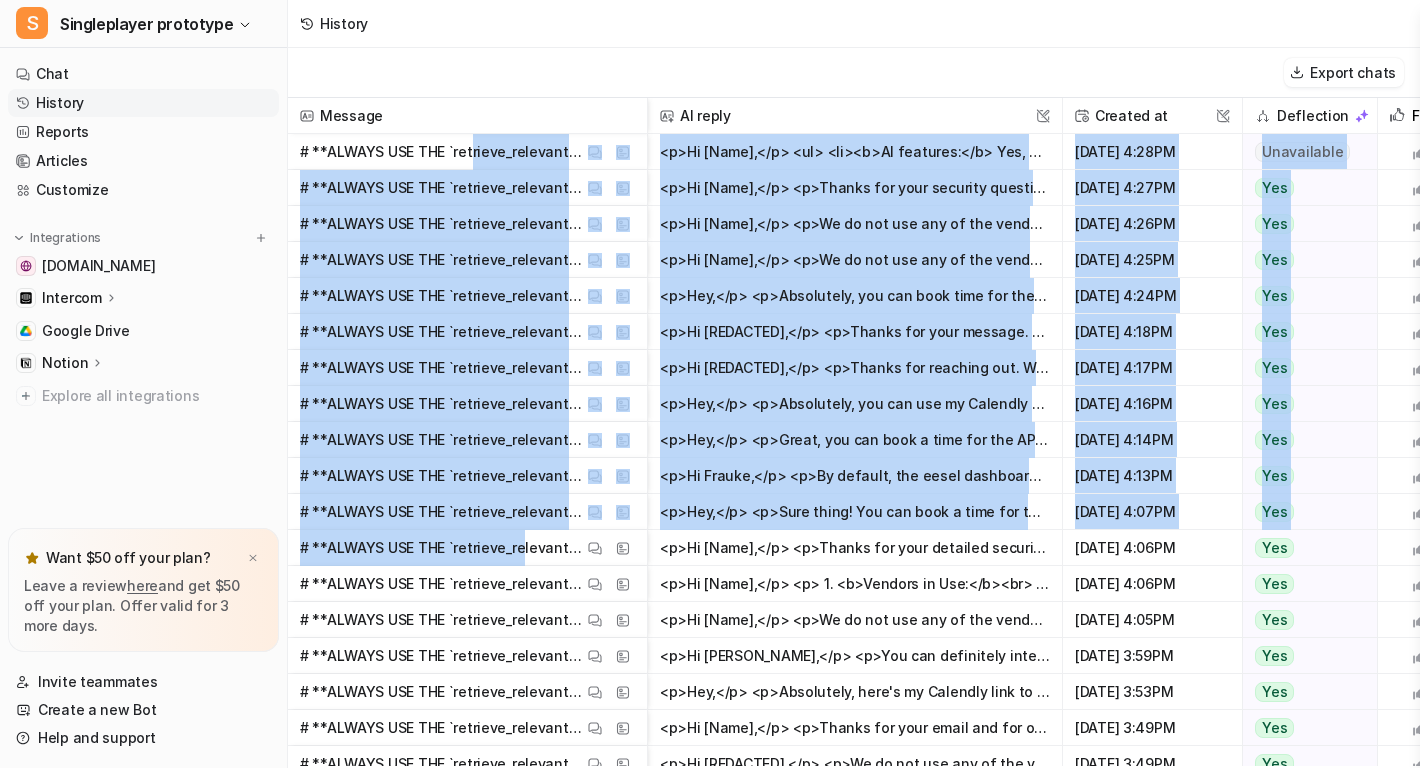 drag, startPoint x: 517, startPoint y: 561, endPoint x: 468, endPoint y: 167, distance: 397.03525 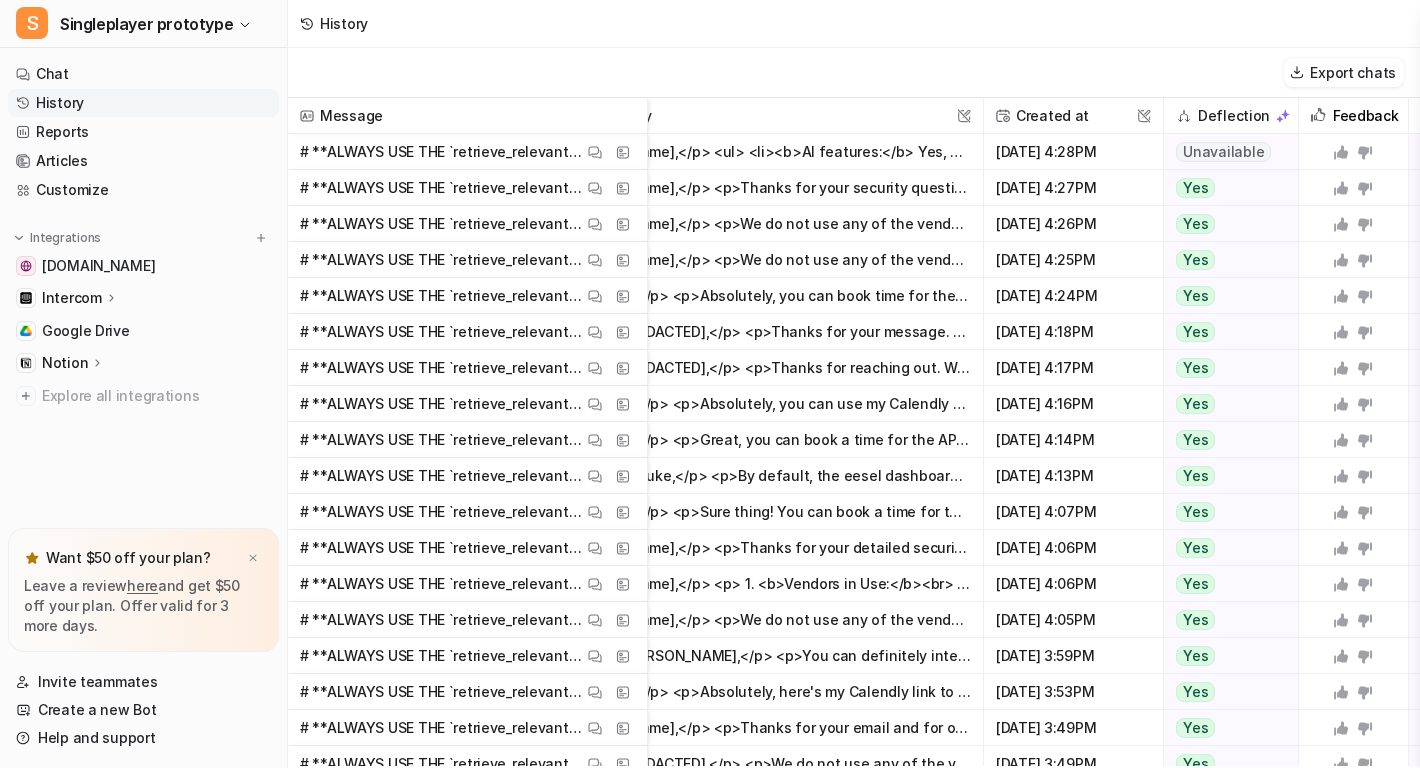 scroll, scrollTop: 0, scrollLeft: 0, axis: both 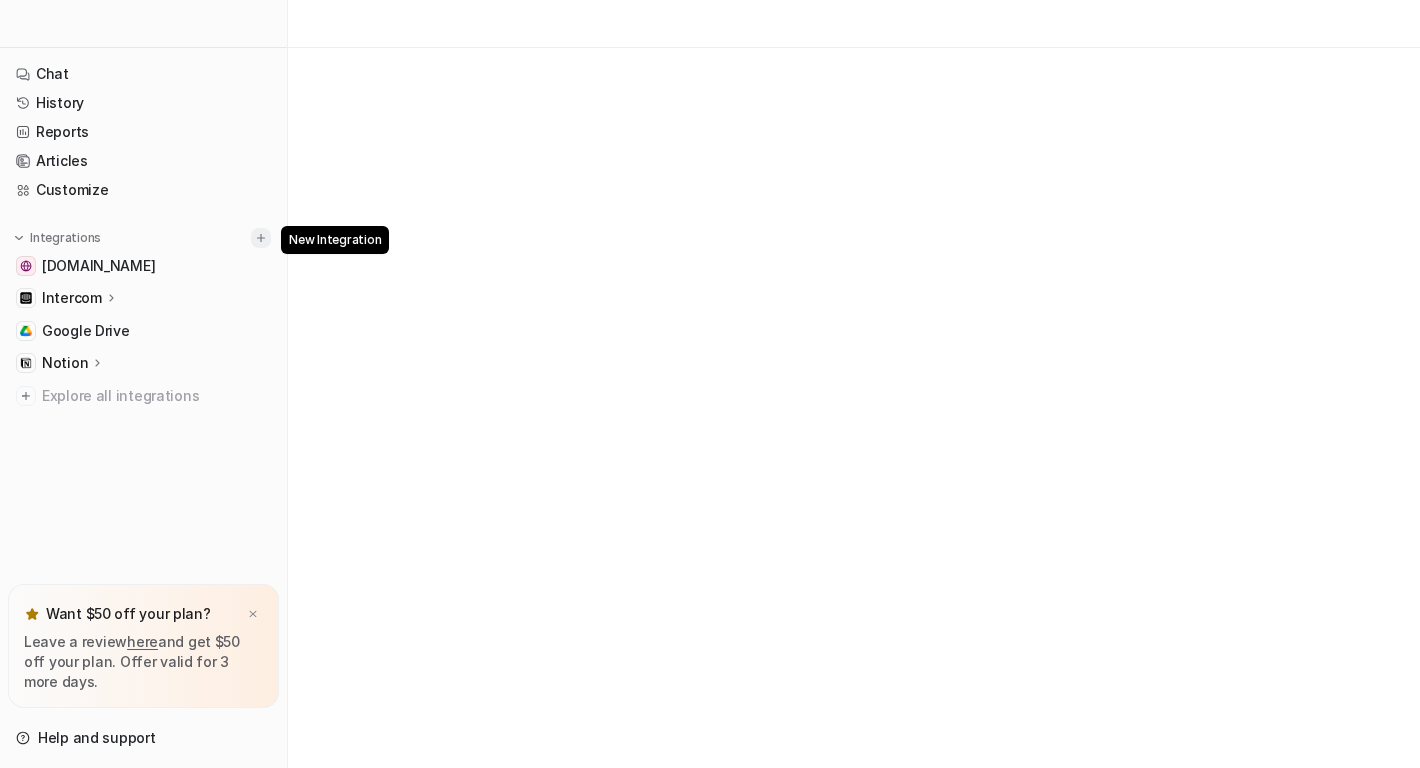click at bounding box center [261, 238] 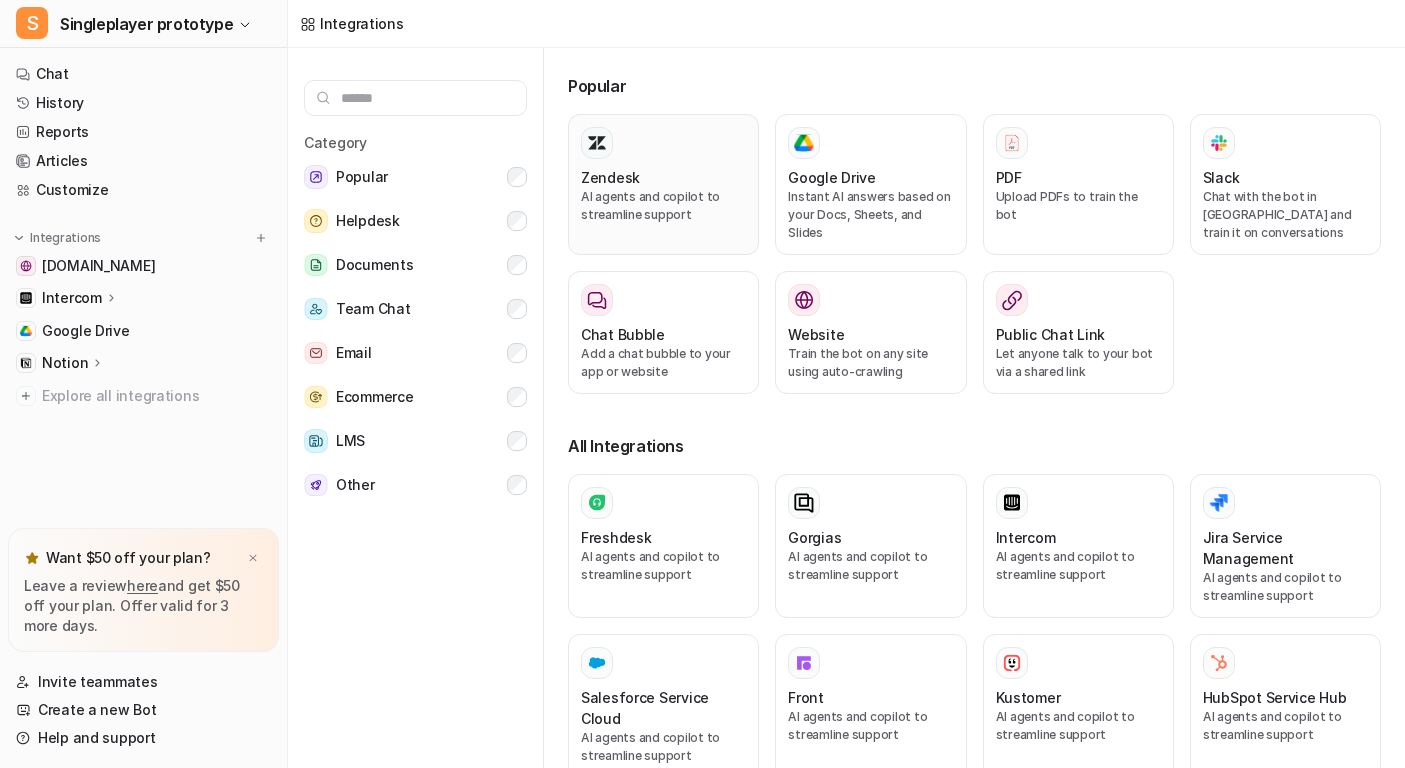click at bounding box center [663, 143] 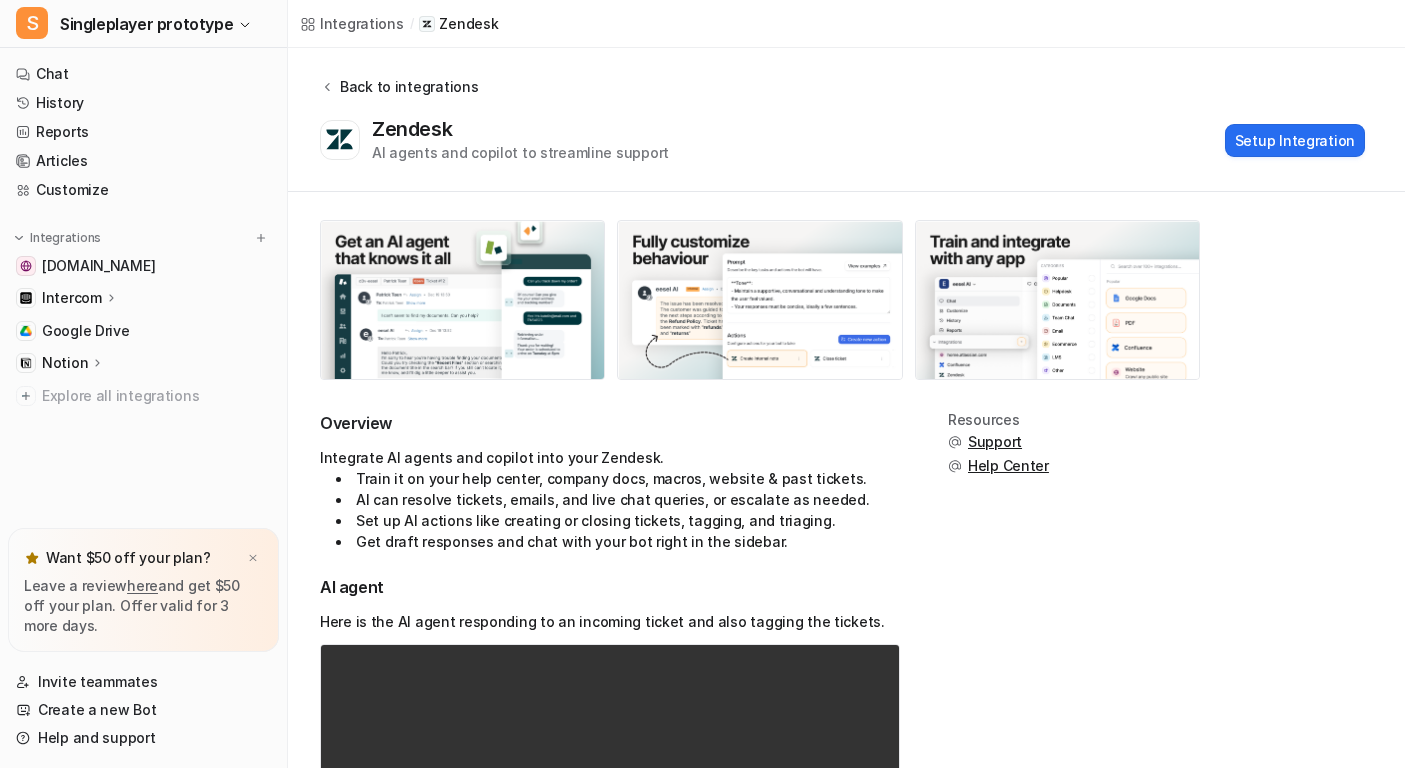 click on "Back to integrations" at bounding box center [406, 86] 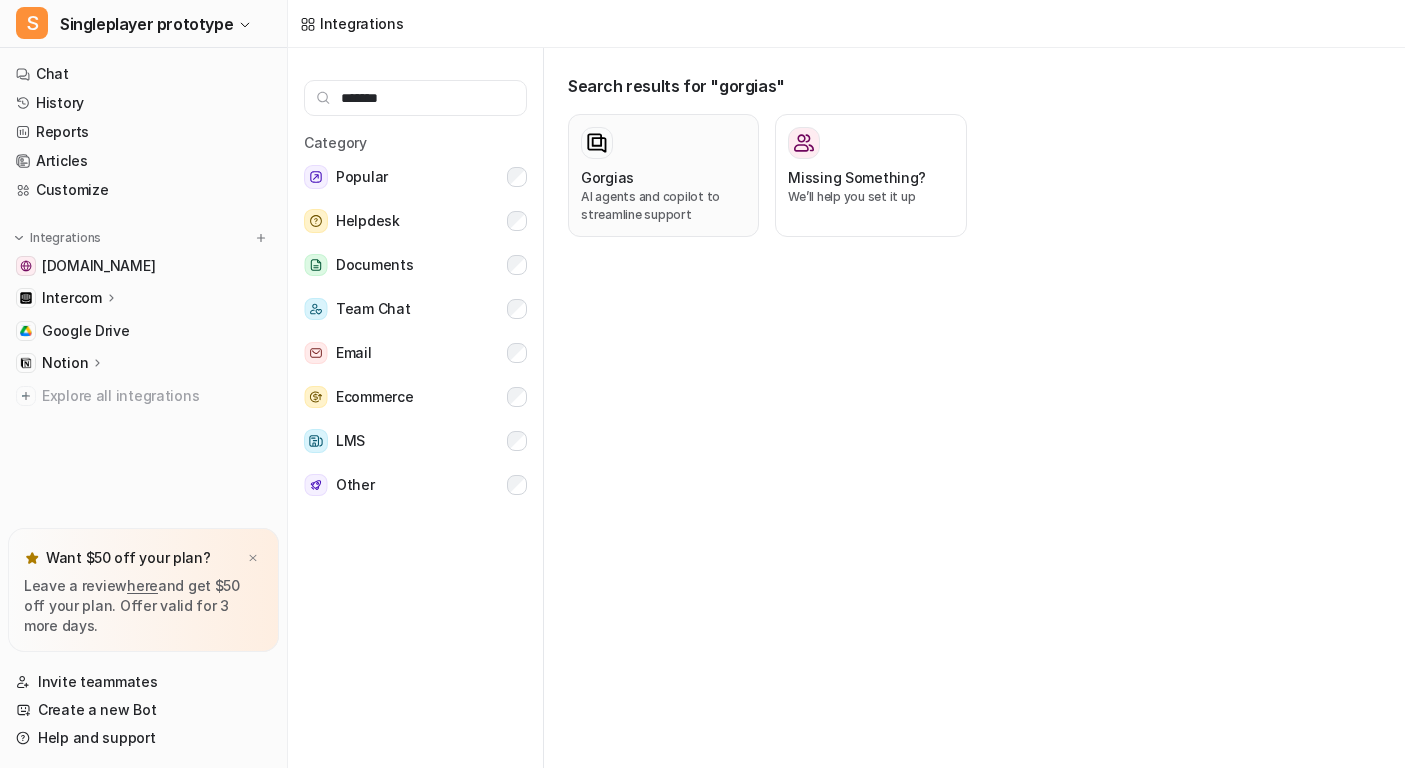 type on "*******" 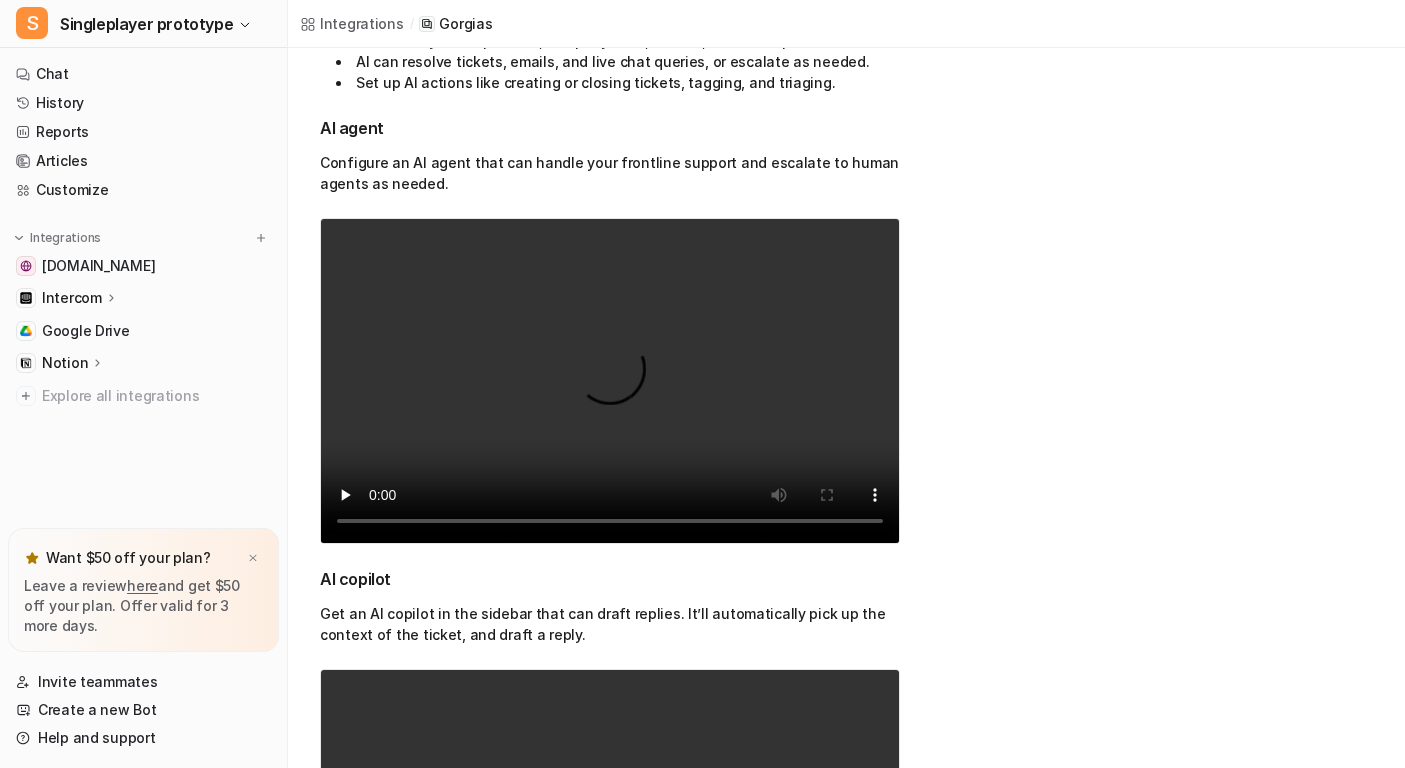 scroll, scrollTop: 0, scrollLeft: 0, axis: both 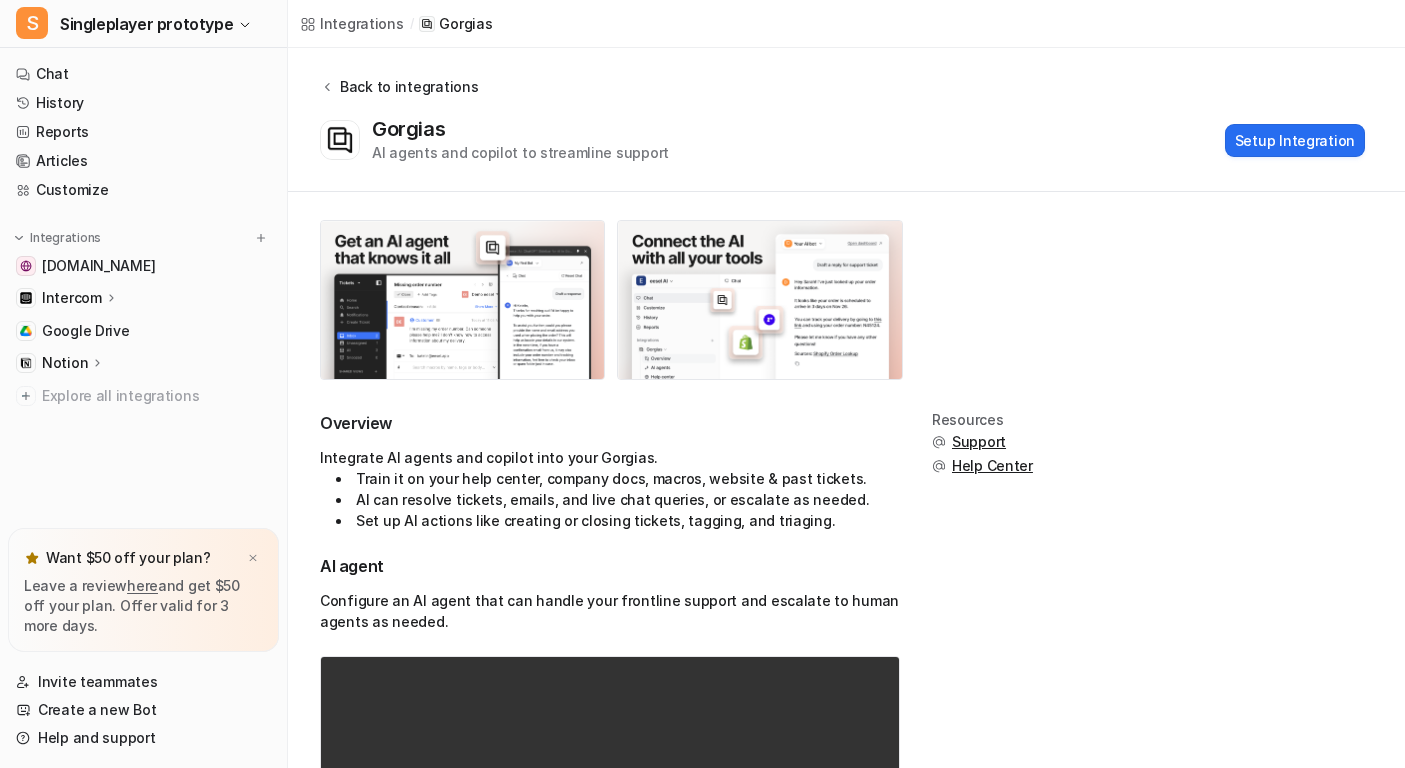 click on "Back to integrations" at bounding box center (406, 86) 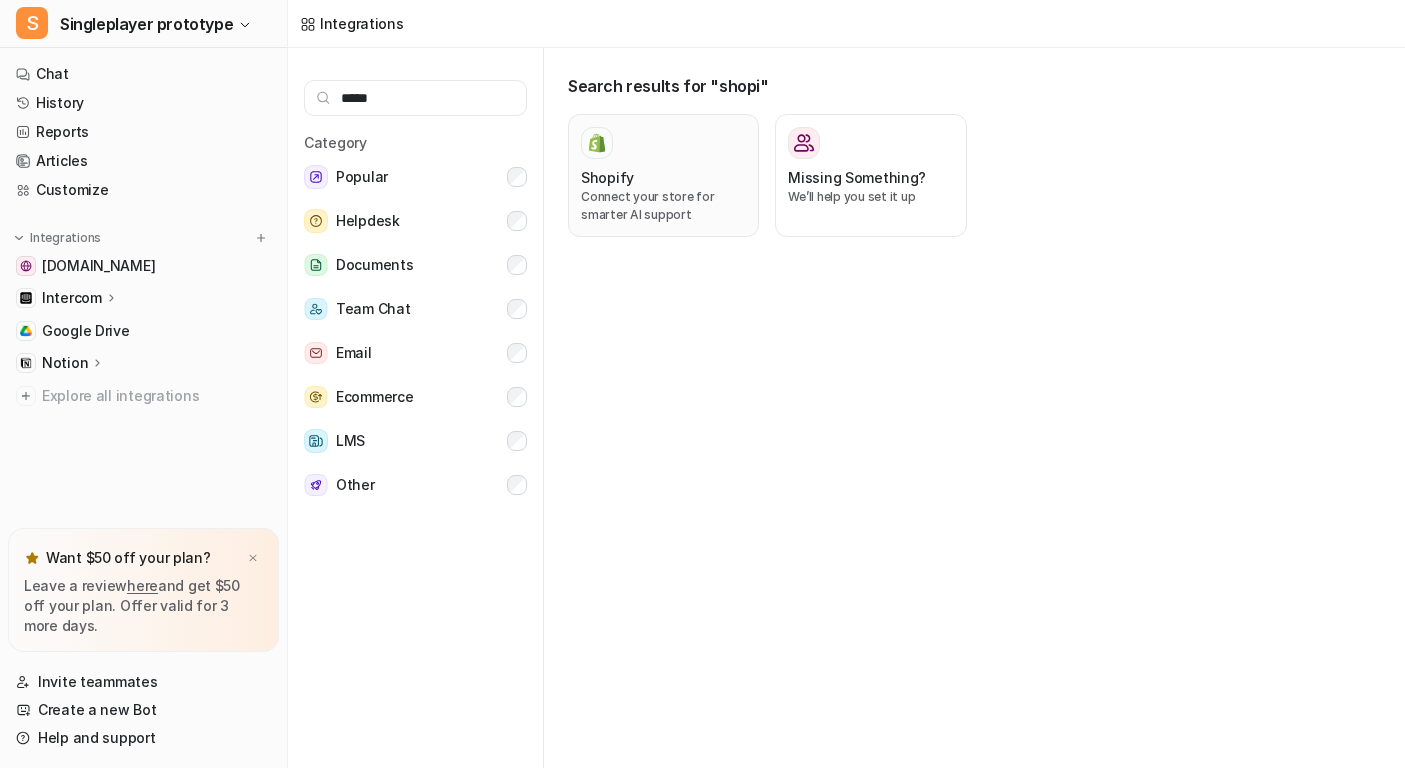 type on "*****" 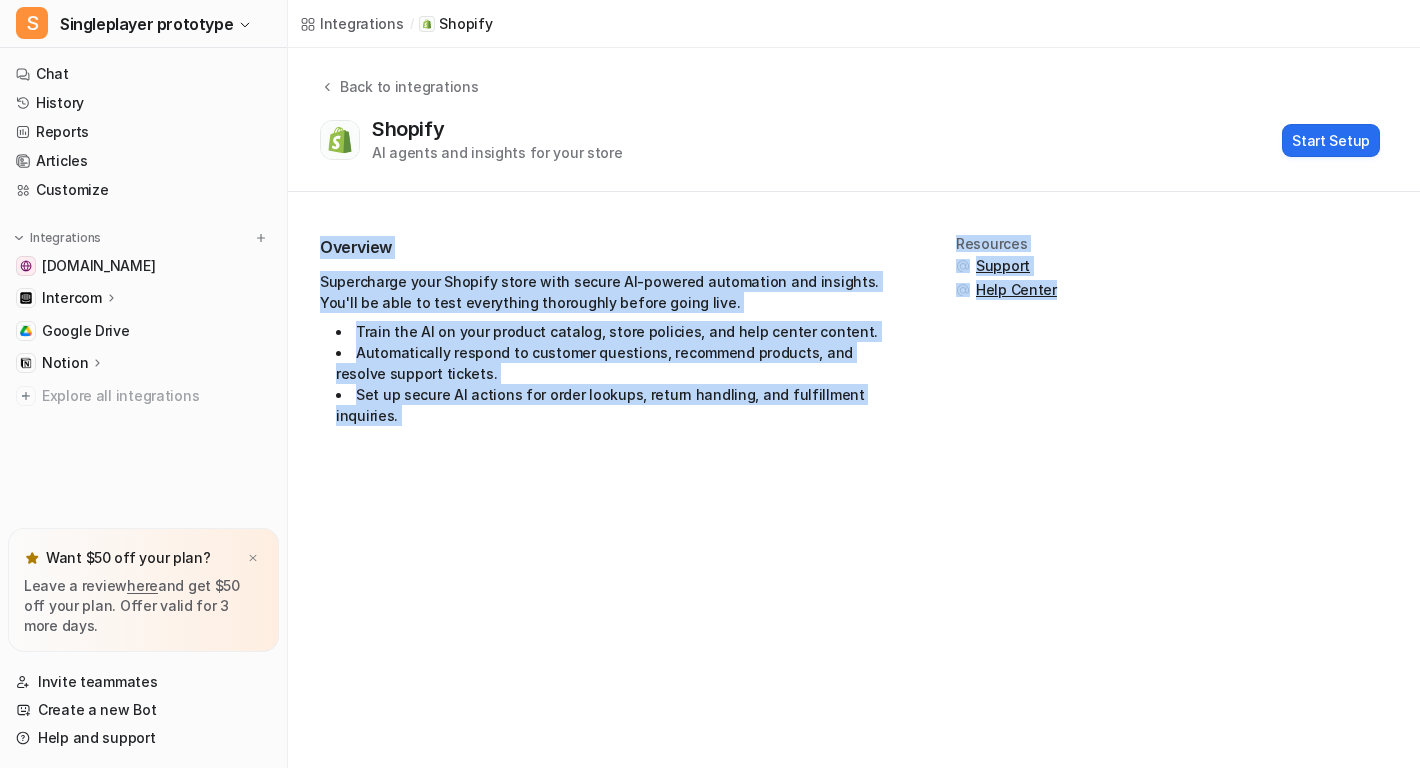drag, startPoint x: 313, startPoint y: 228, endPoint x: 944, endPoint y: 459, distance: 671.95386 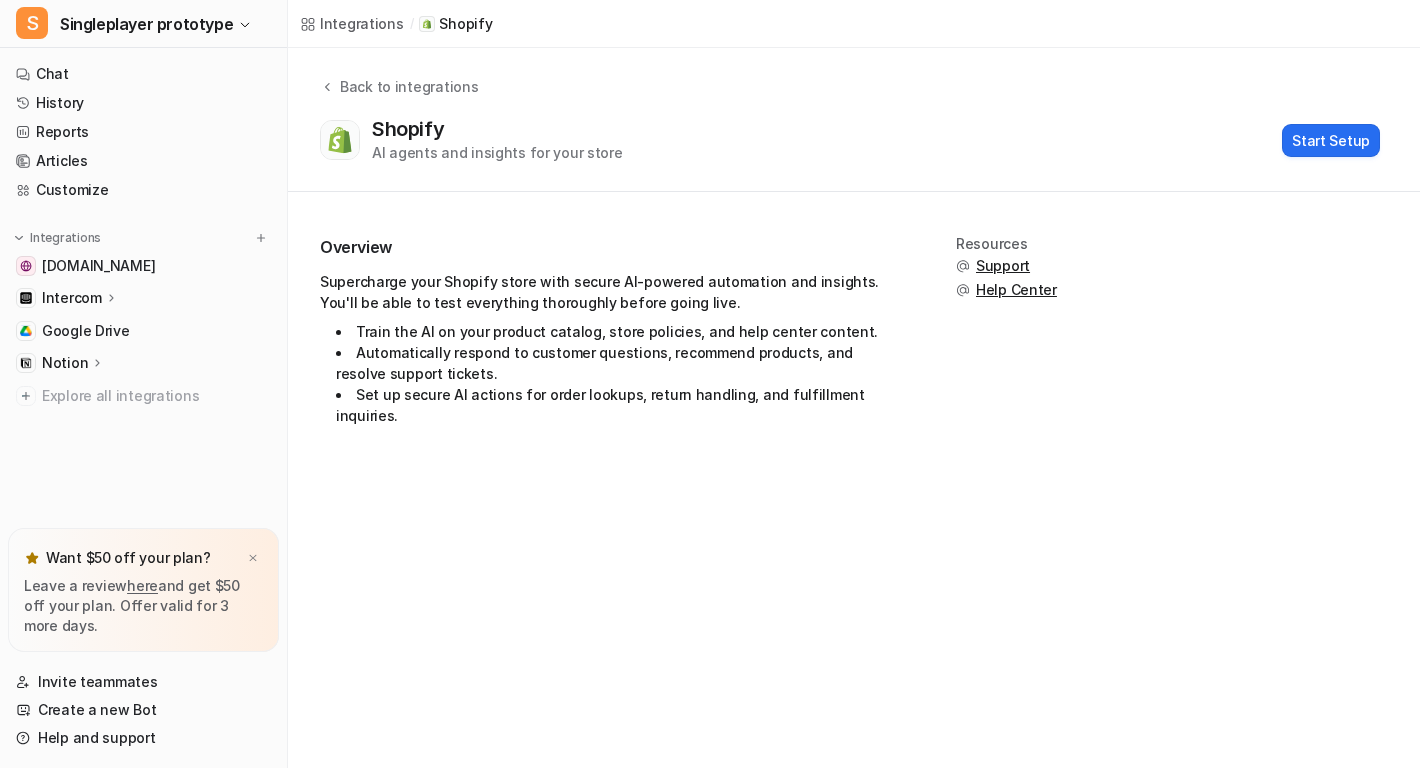 click on "Automatically respond to customer questions, recommend products, and resolve support tickets." at bounding box center [618, 363] 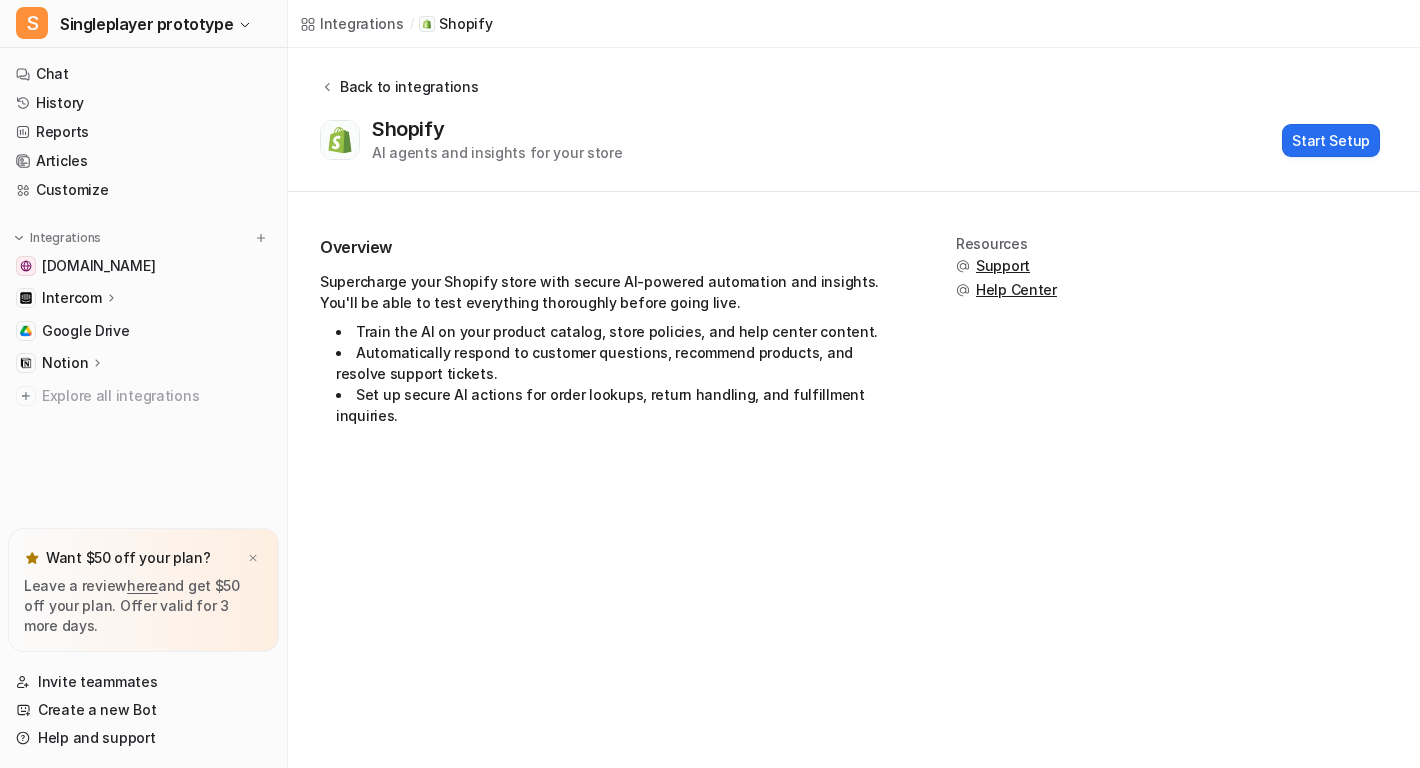 click on "Back to integrations" at bounding box center (406, 86) 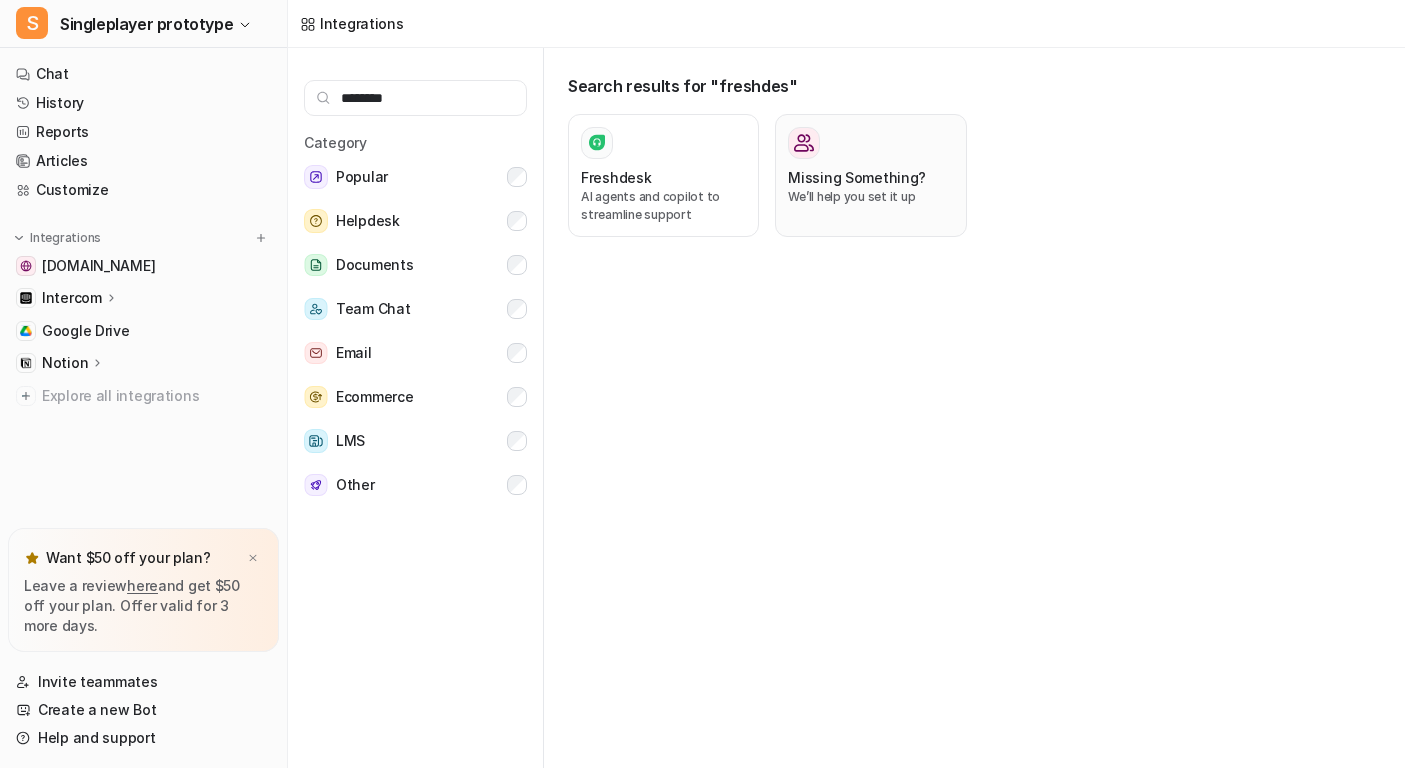 type on "********" 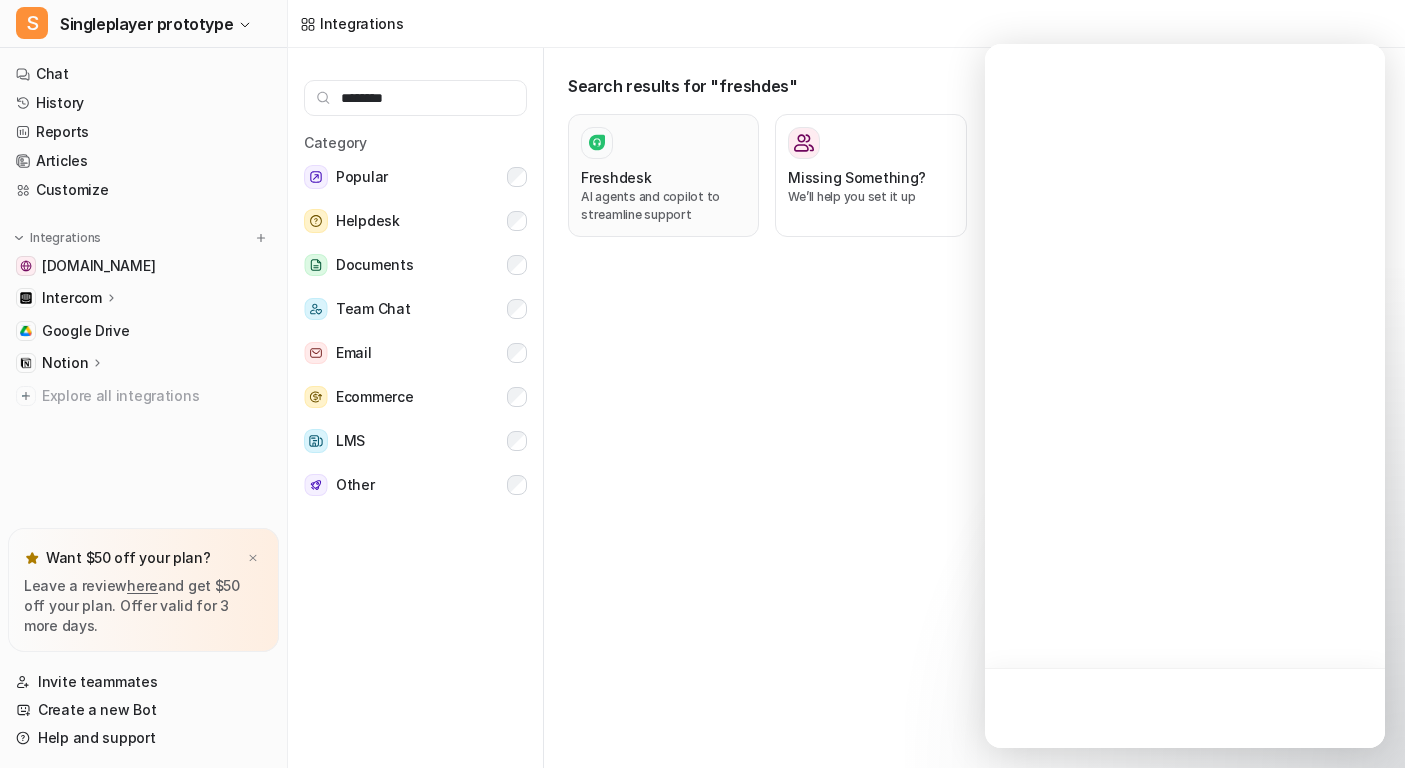 click on "AI agents and copilot to streamline support" at bounding box center (663, 206) 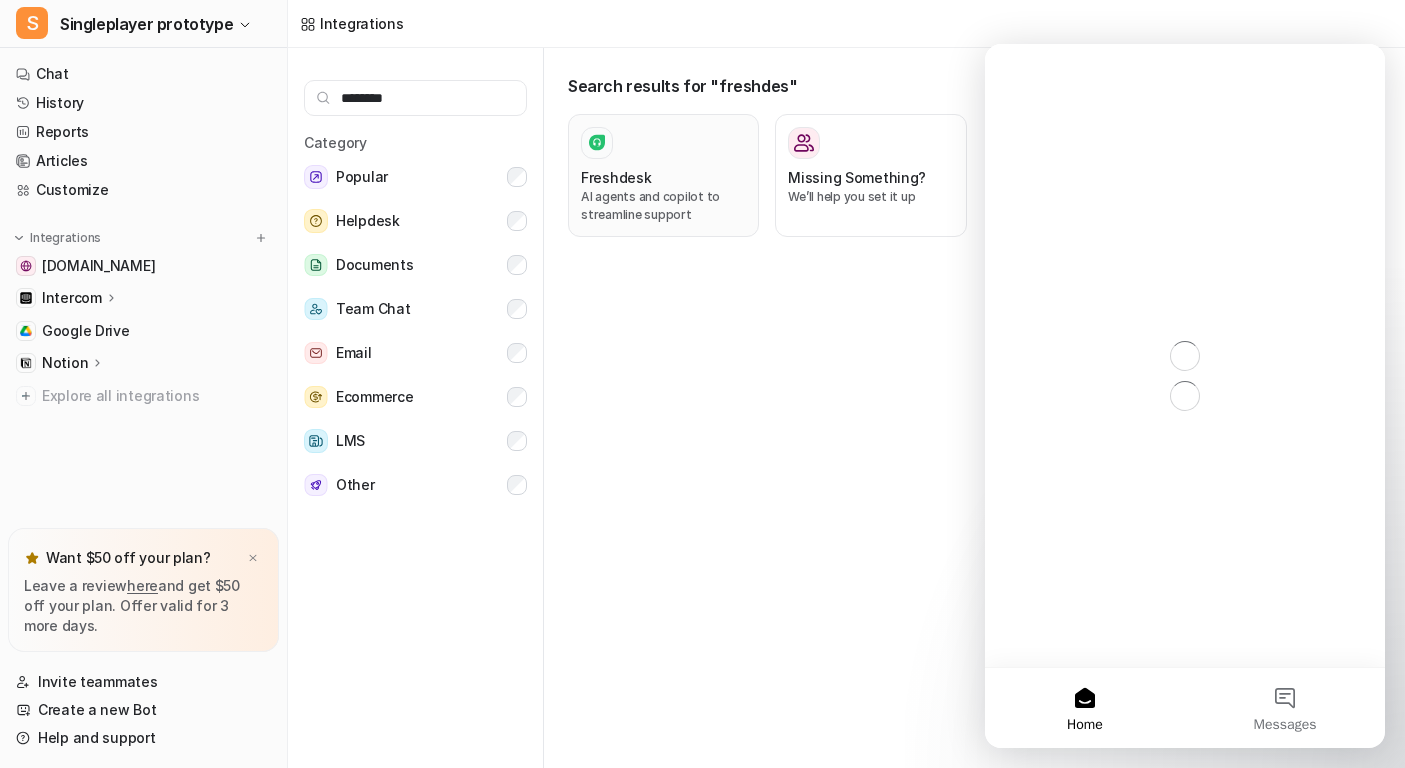 scroll, scrollTop: 0, scrollLeft: 0, axis: both 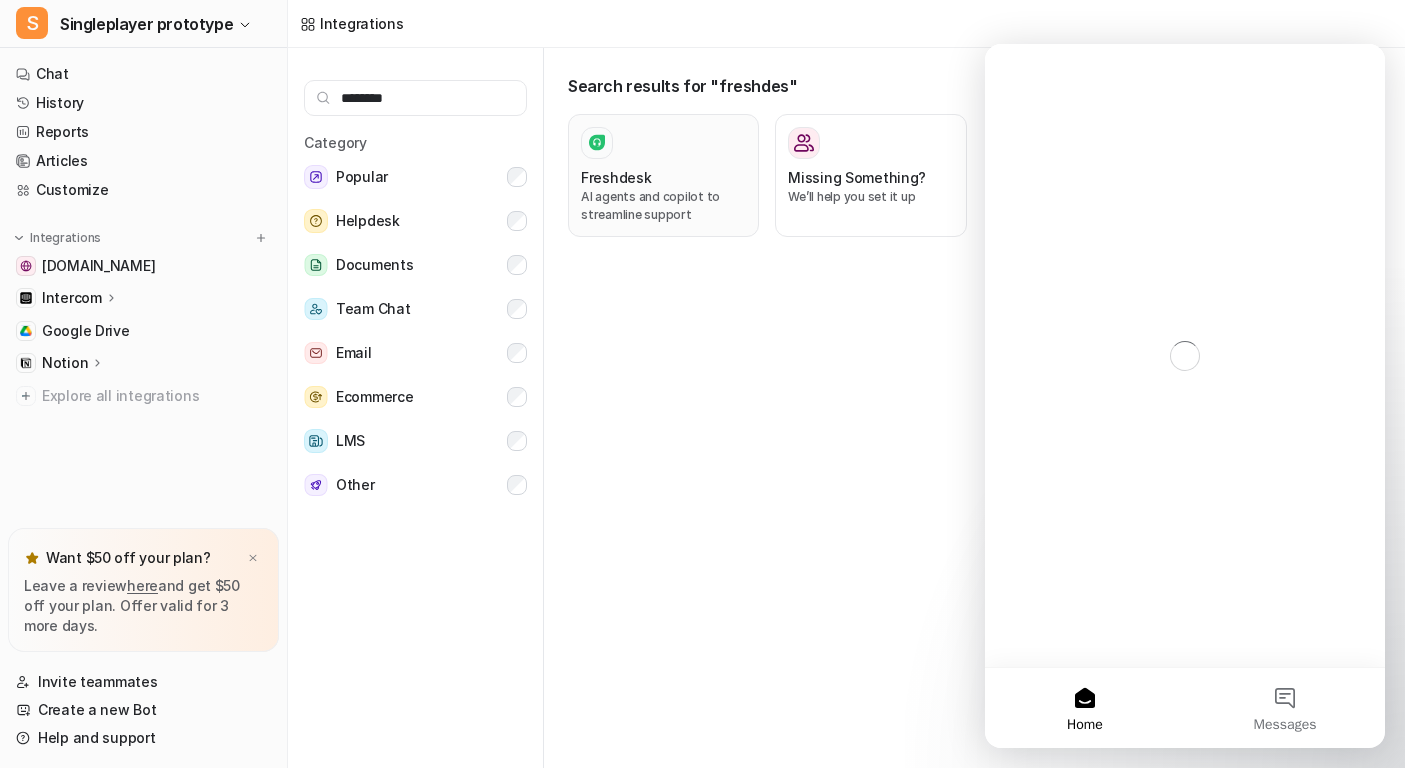click on "AI agents and copilot to streamline support" at bounding box center (663, 206) 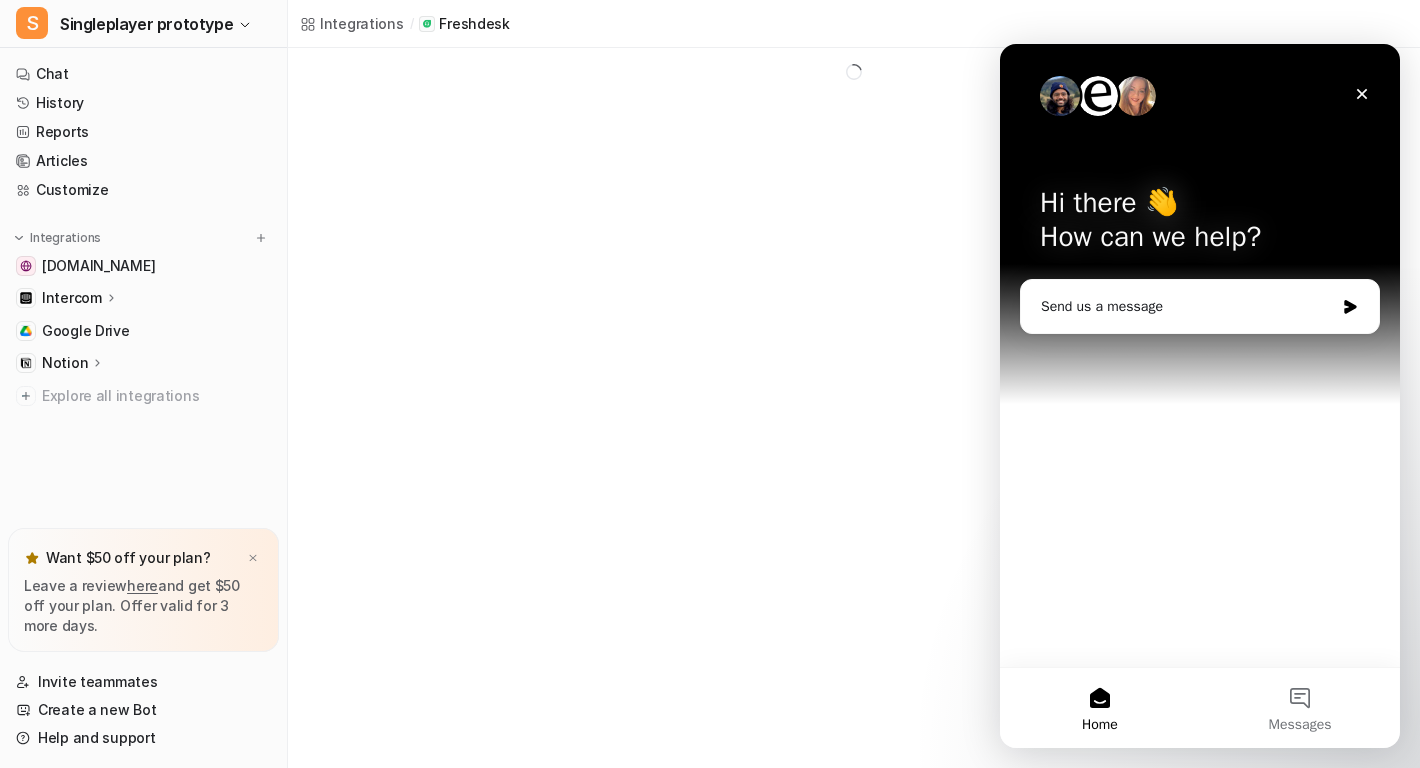 click on "Integrations / Freshdesk" at bounding box center [710, 384] 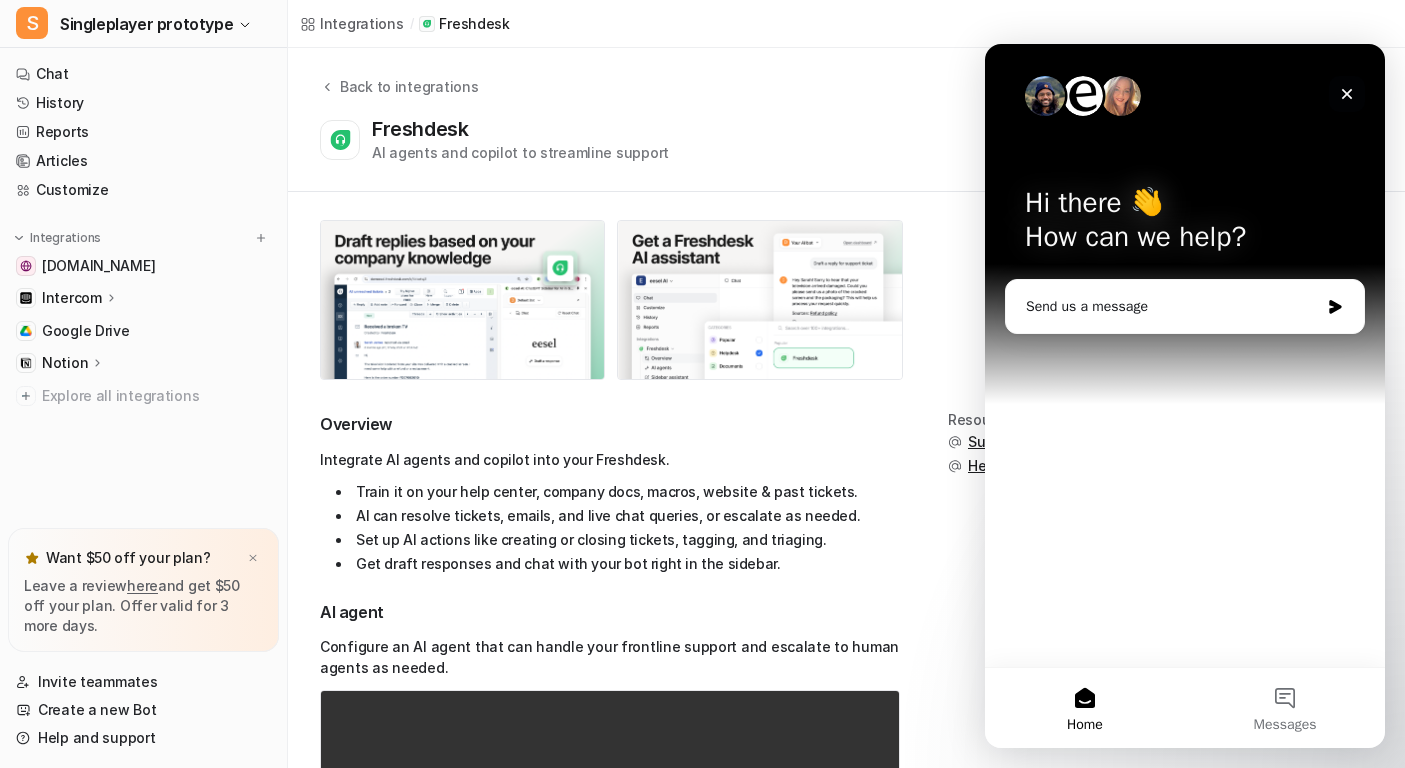 click 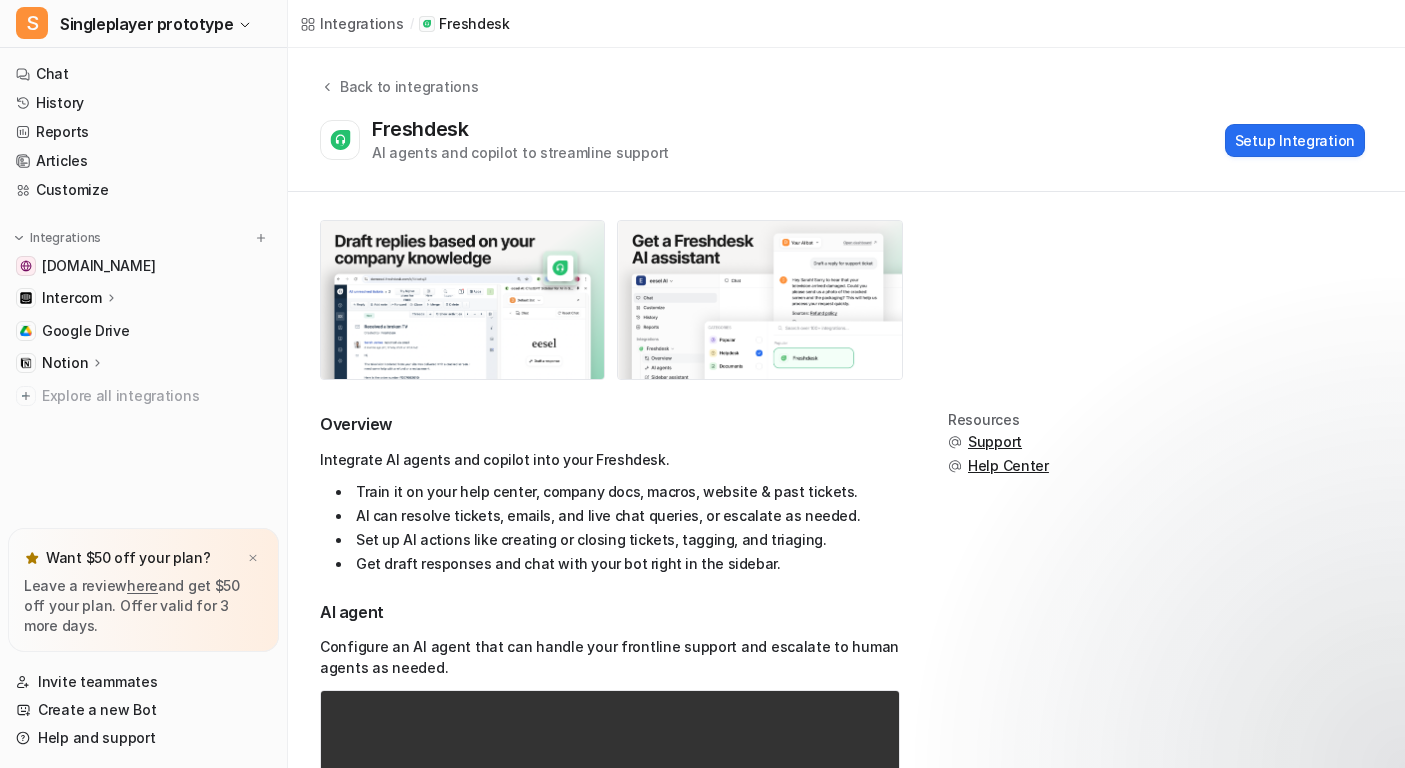scroll, scrollTop: 0, scrollLeft: 0, axis: both 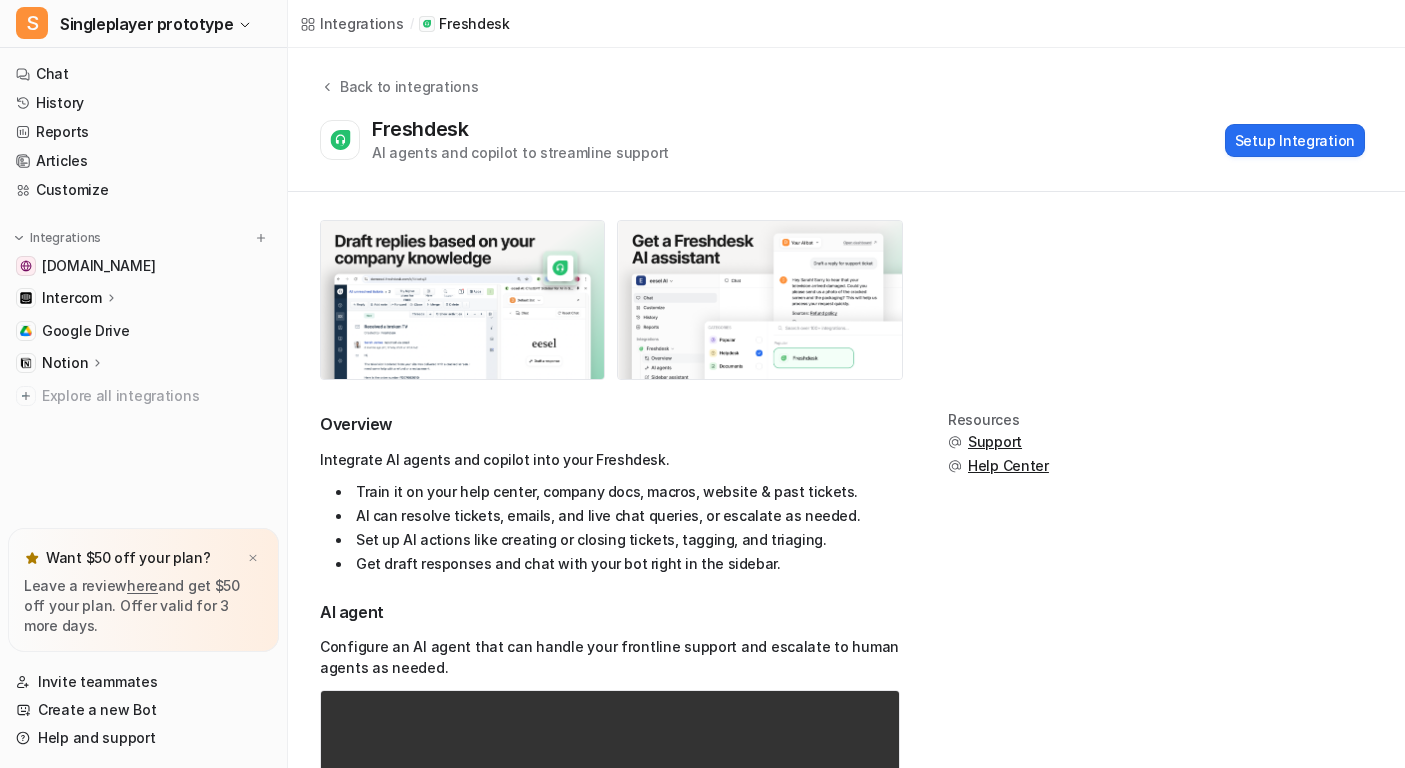 click on "Intercom" at bounding box center [72, 298] 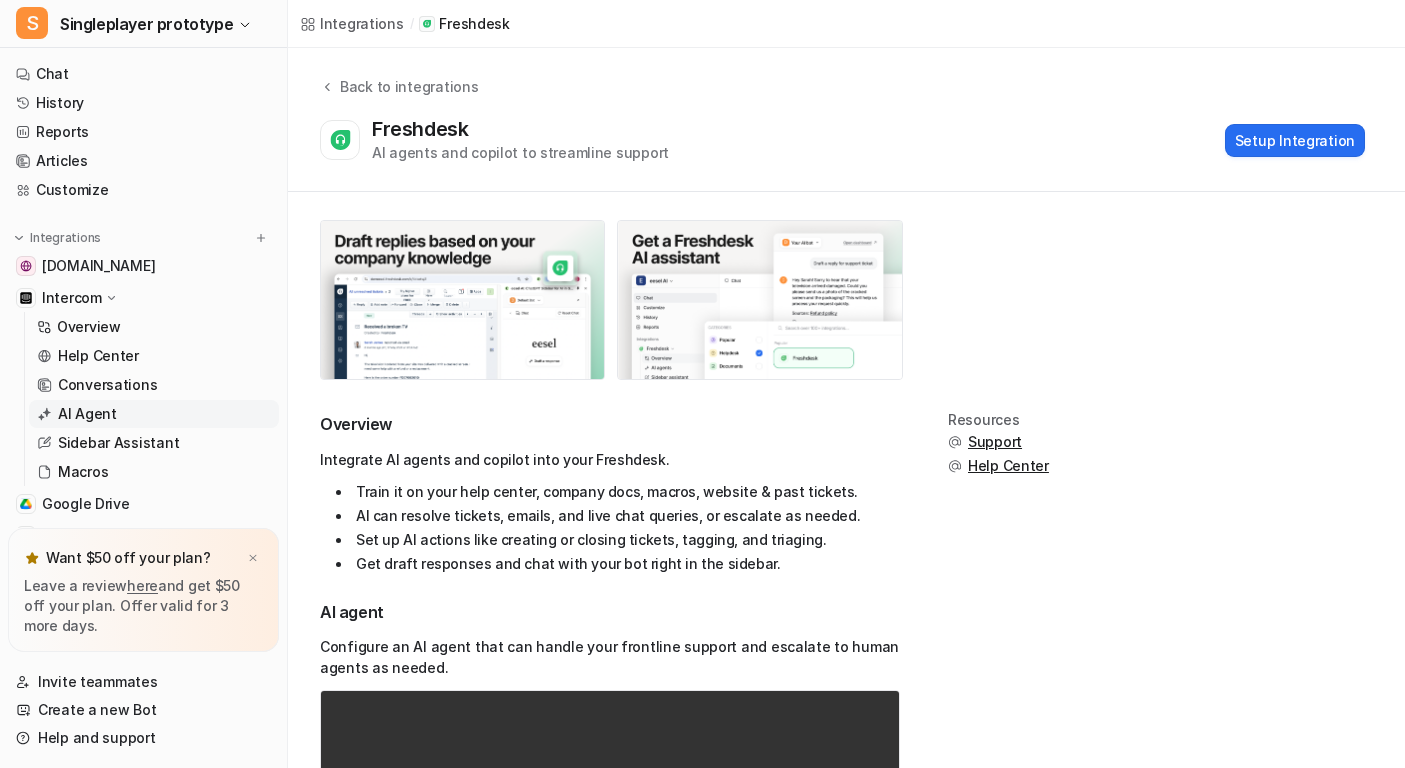 click on "AI Agent" at bounding box center [154, 414] 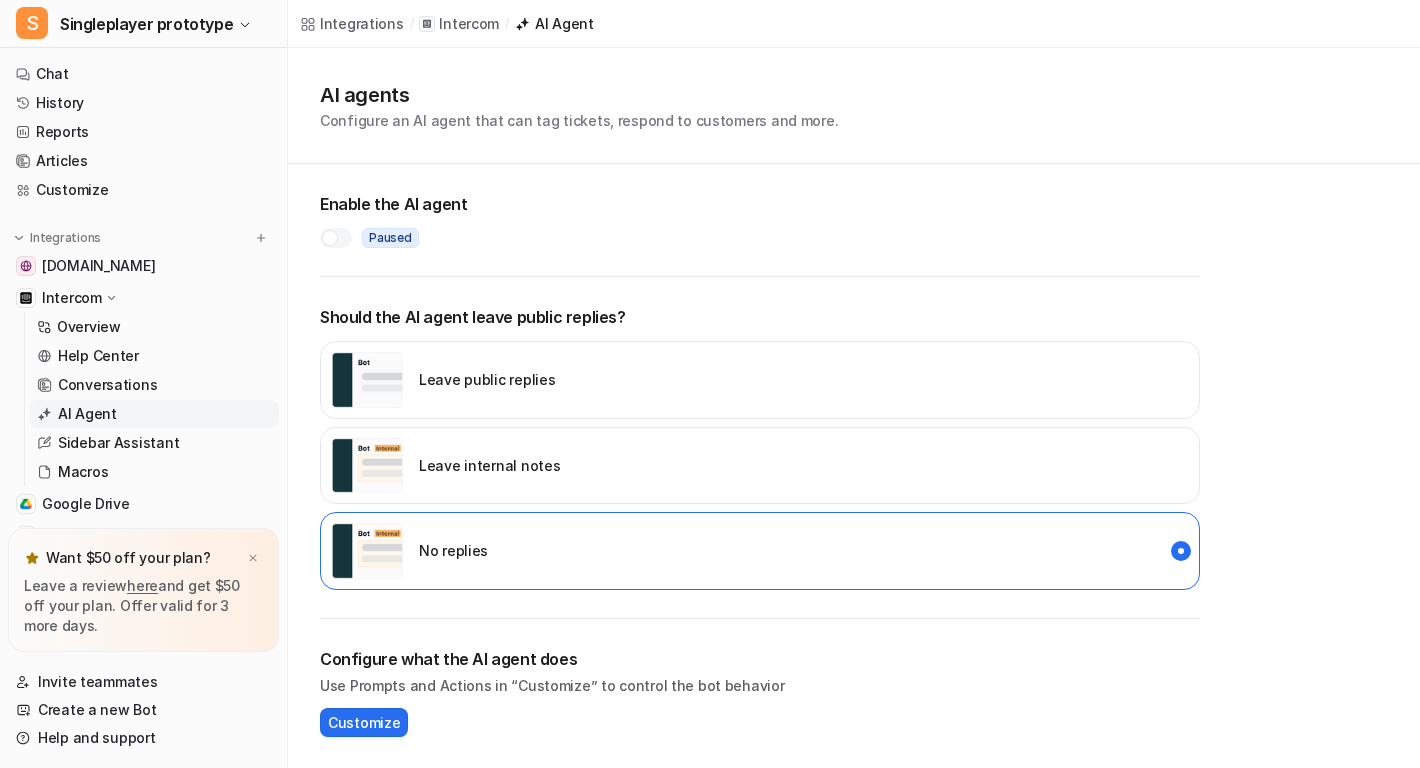 click at bounding box center [330, 238] 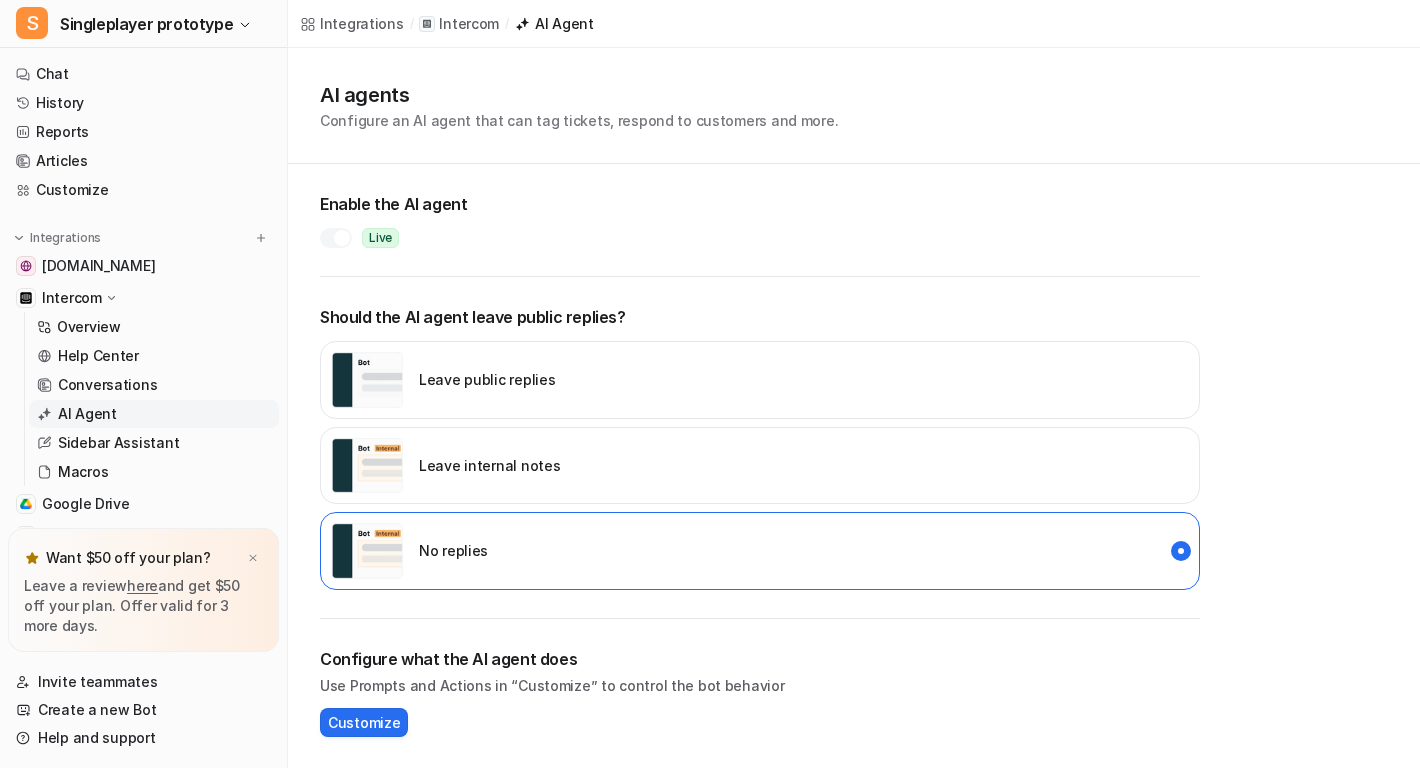 click at bounding box center (336, 238) 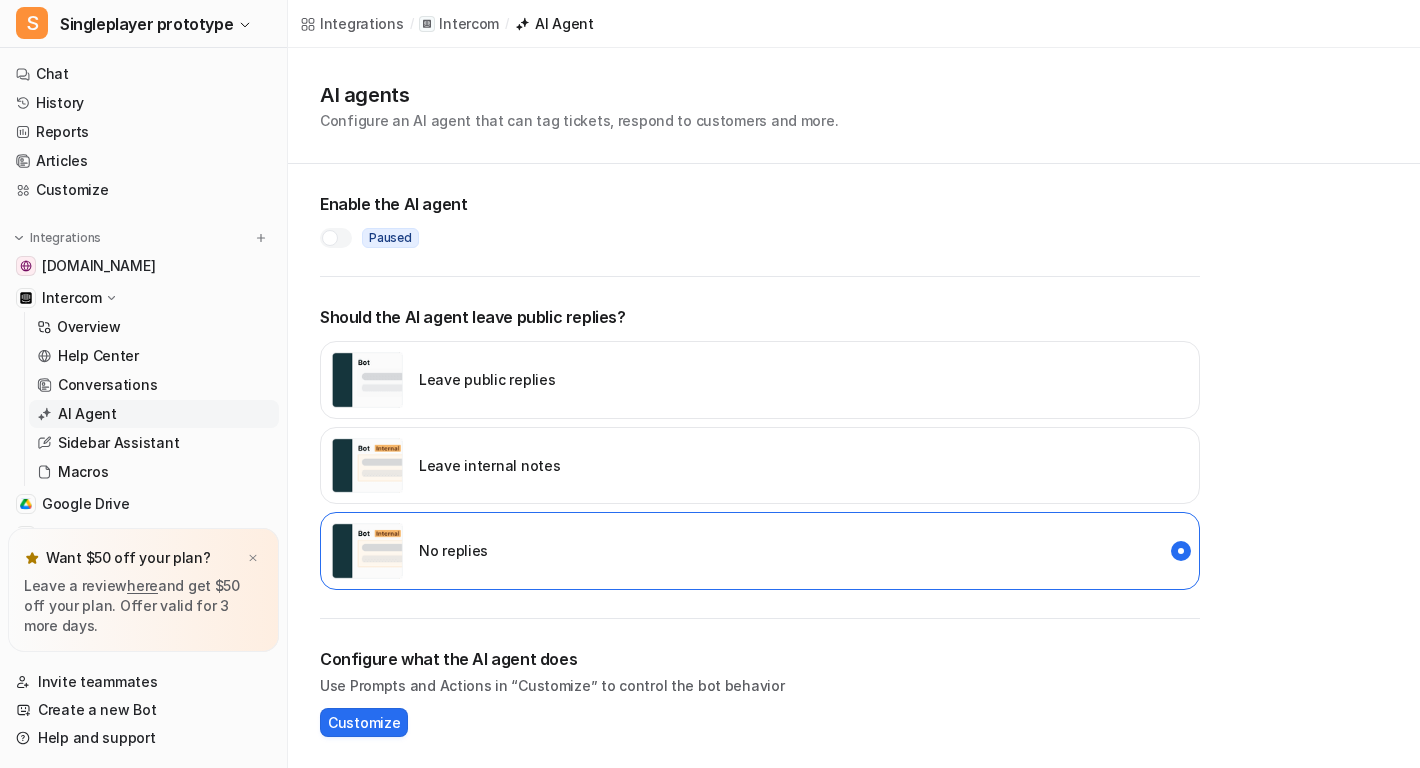 click at bounding box center [336, 238] 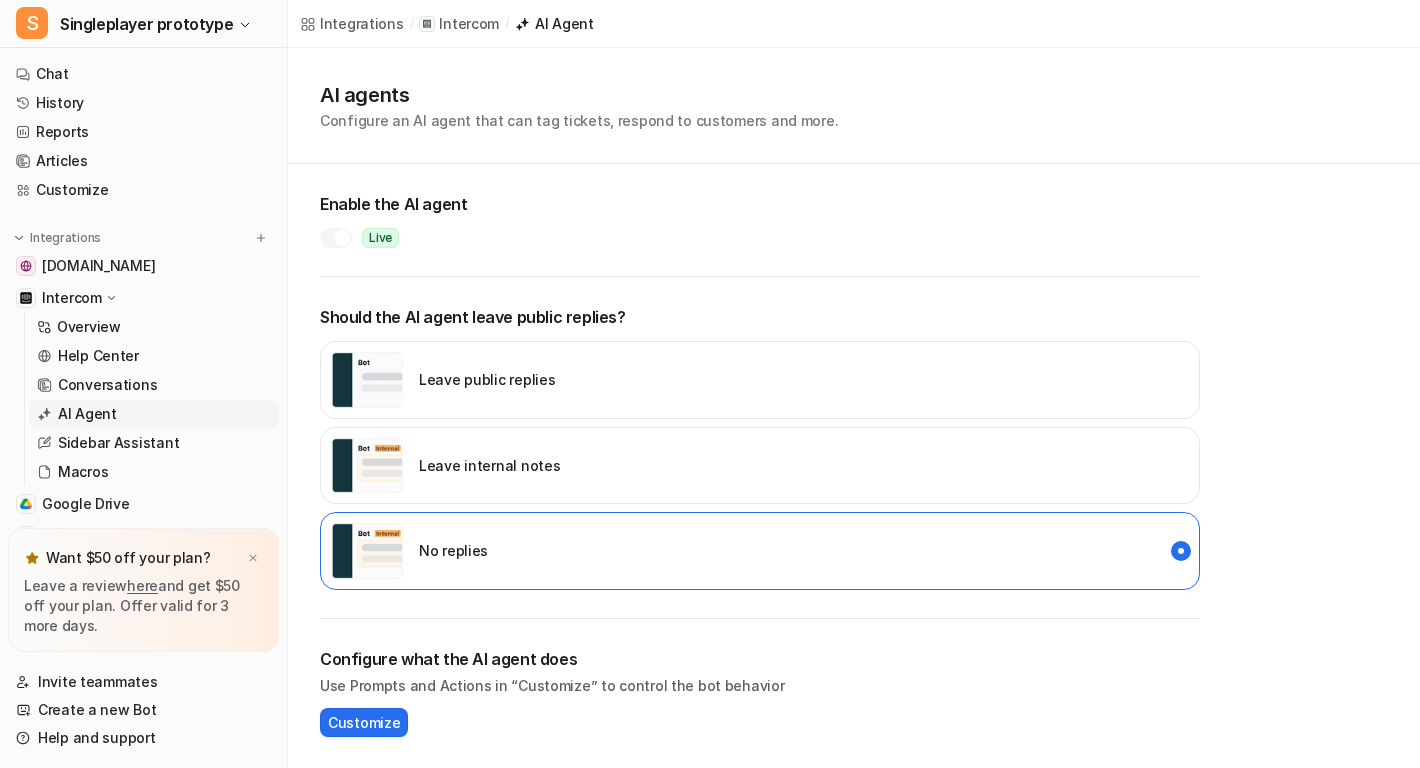 click at bounding box center (336, 238) 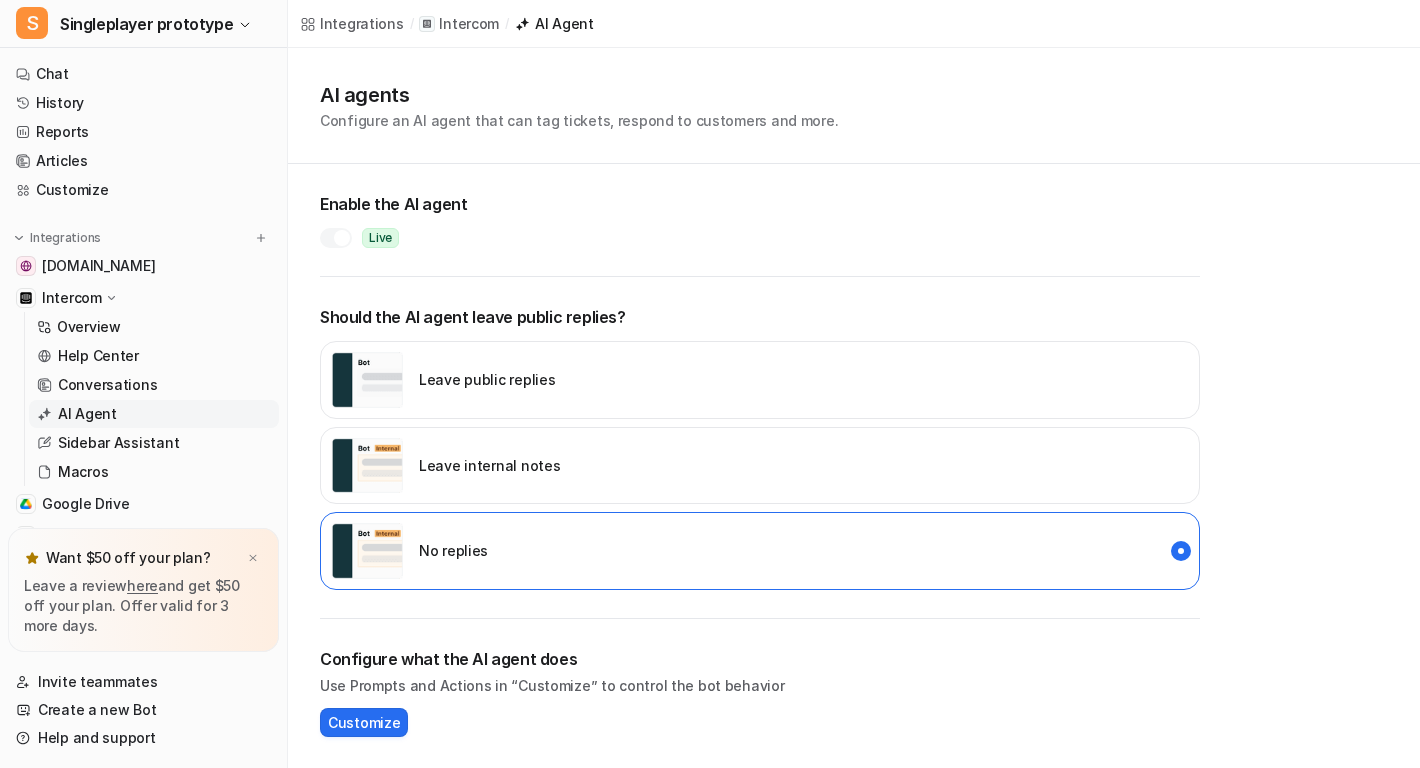 click at bounding box center [342, 238] 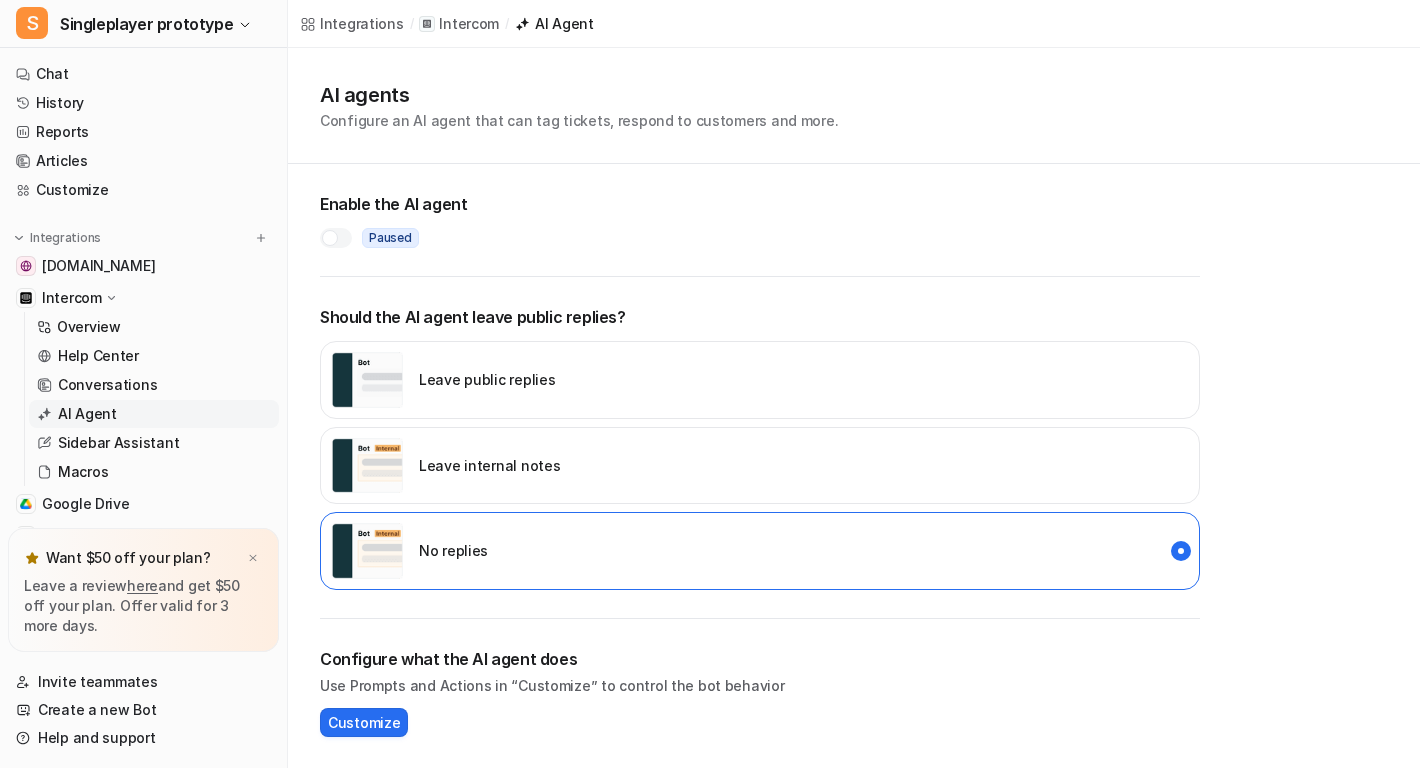 click on "AI agents Configure an AI agent that can tag tickets, respond to customers and more. Enable the AI agent paused Should the AI agent leave public replies? Leave public replies Leave internal notes No replies Configure what the AI agent does Use Prompts and Actions in “Customize” to control the bot behavior Customize" at bounding box center [854, 406] 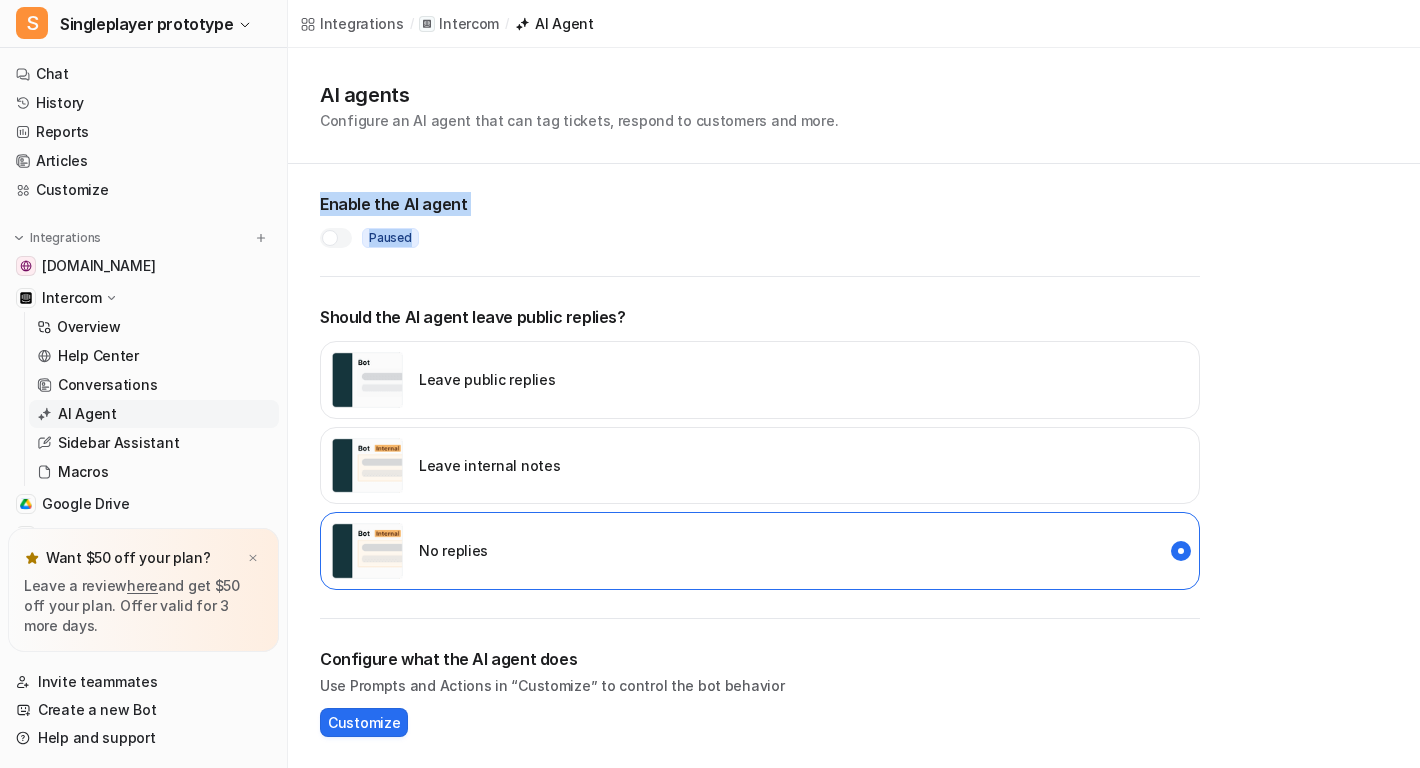 drag, startPoint x: 308, startPoint y: 186, endPoint x: 441, endPoint y: 241, distance: 143.92358 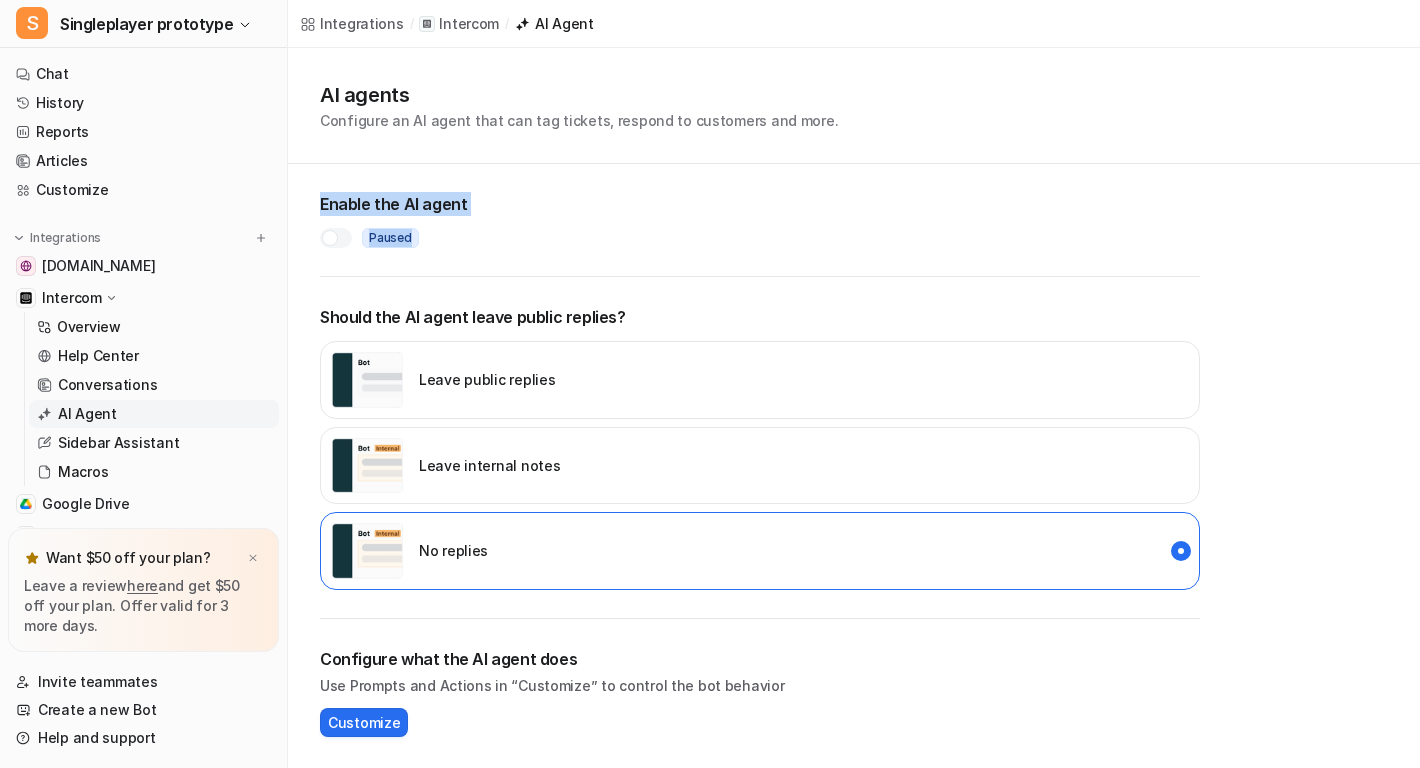 drag, startPoint x: 499, startPoint y: 241, endPoint x: 339, endPoint y: 174, distance: 173.4618 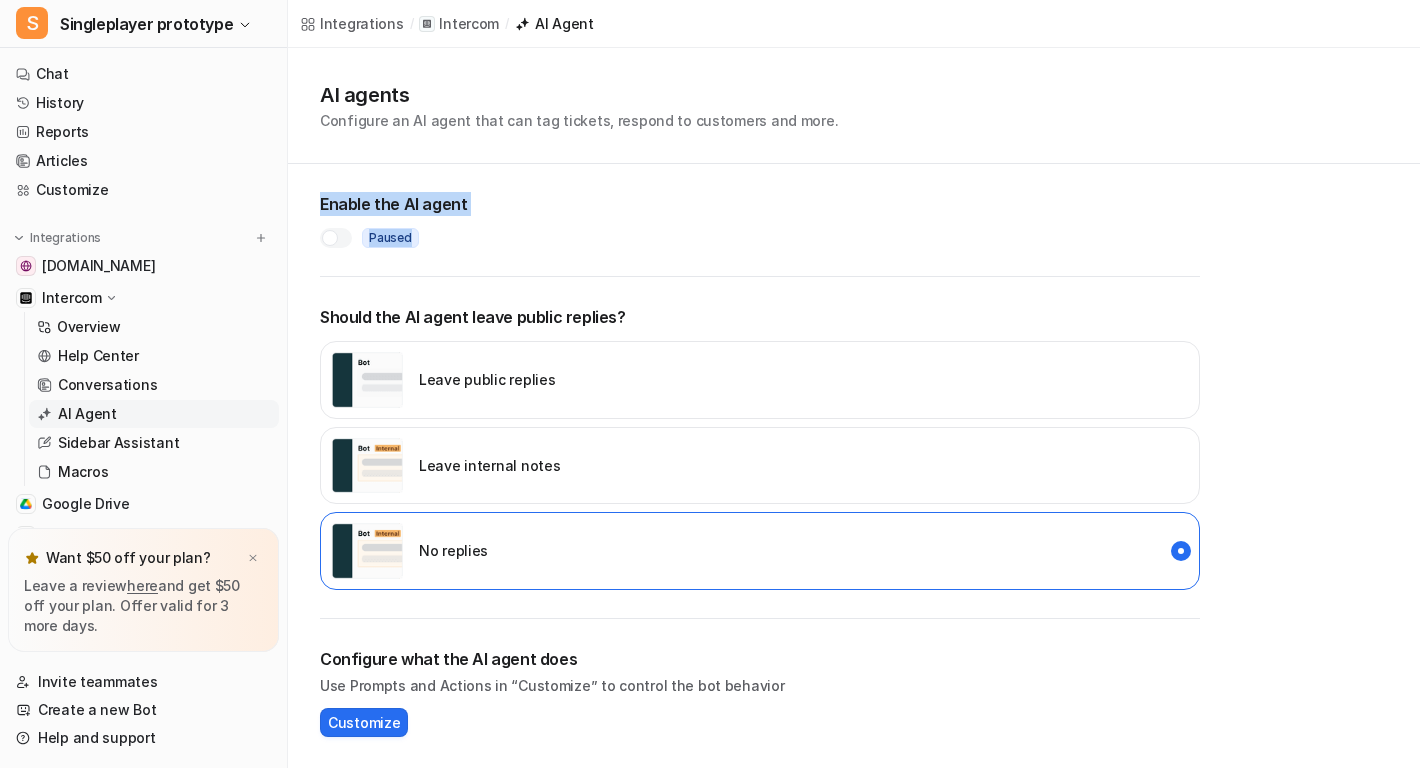 click on "Enable the AI agent paused" at bounding box center [760, 220] 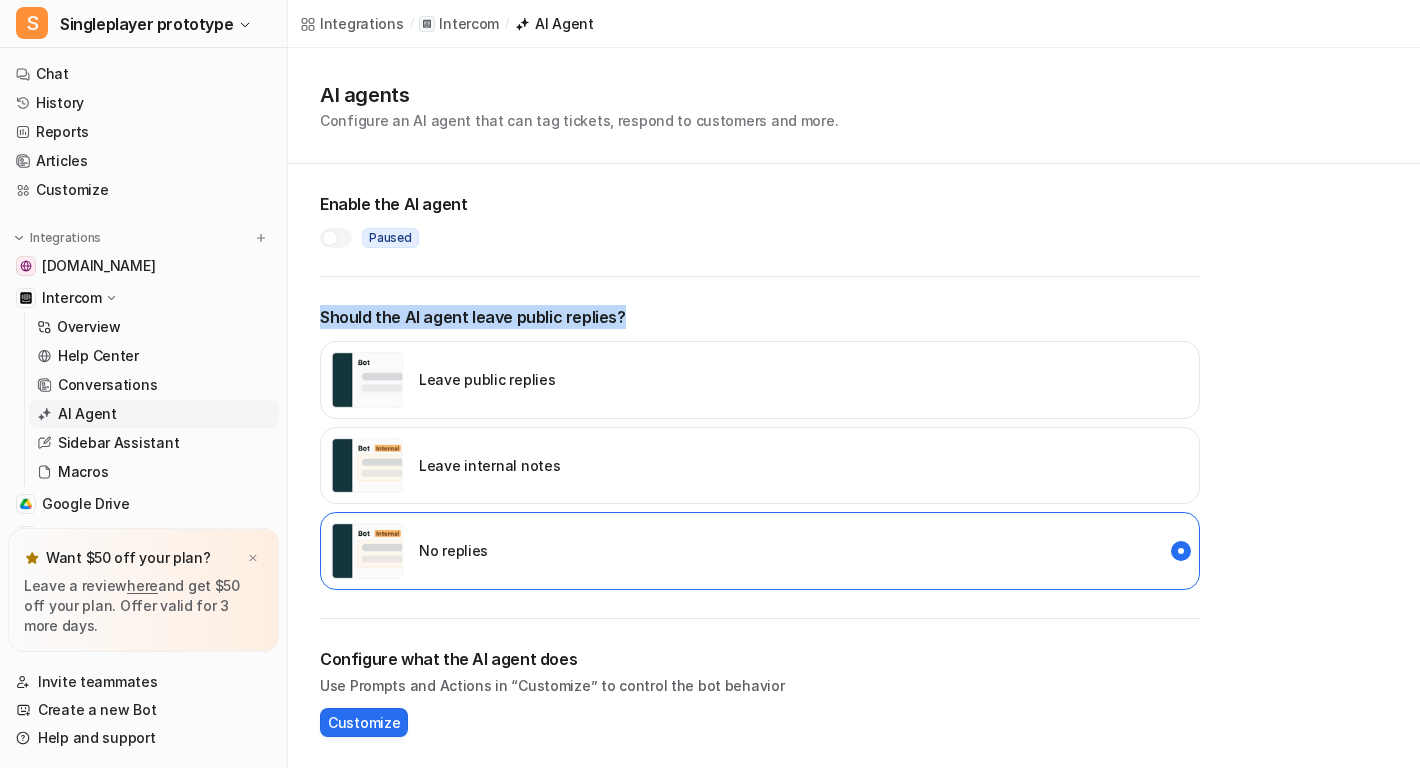 drag, startPoint x: 324, startPoint y: 312, endPoint x: 663, endPoint y: 309, distance: 339.01328 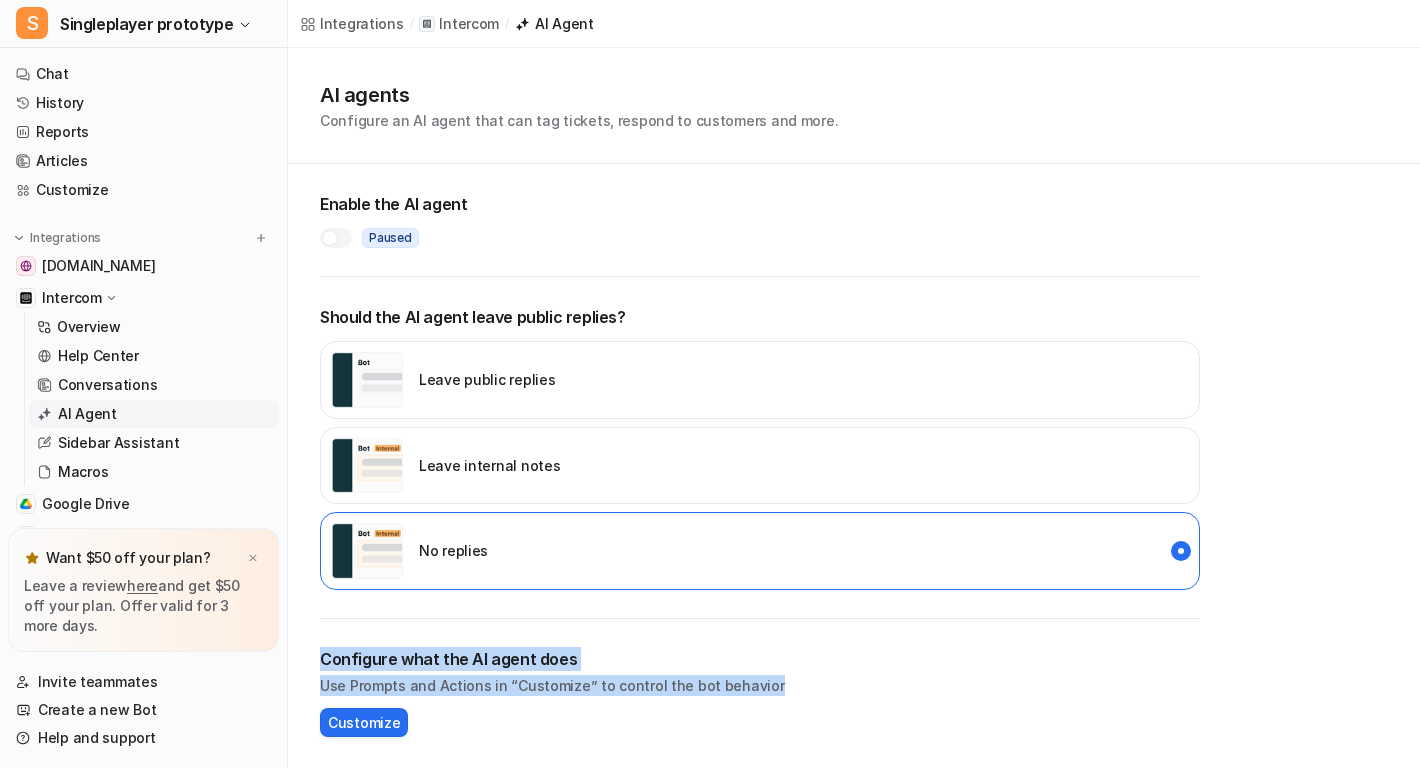 drag, startPoint x: 312, startPoint y: 653, endPoint x: 828, endPoint y: 698, distance: 517.9585 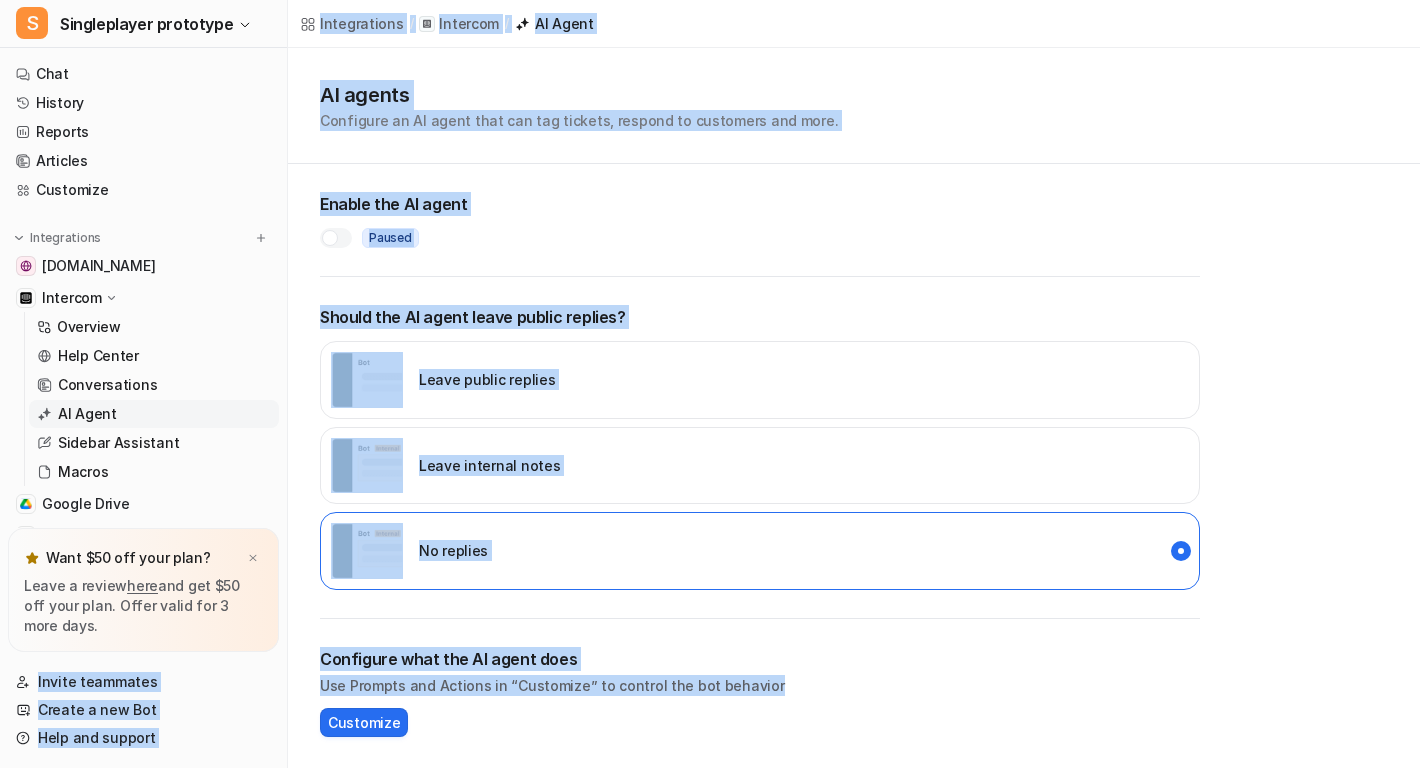 drag, startPoint x: 810, startPoint y: 691, endPoint x: 284, endPoint y: 660, distance: 526.9127 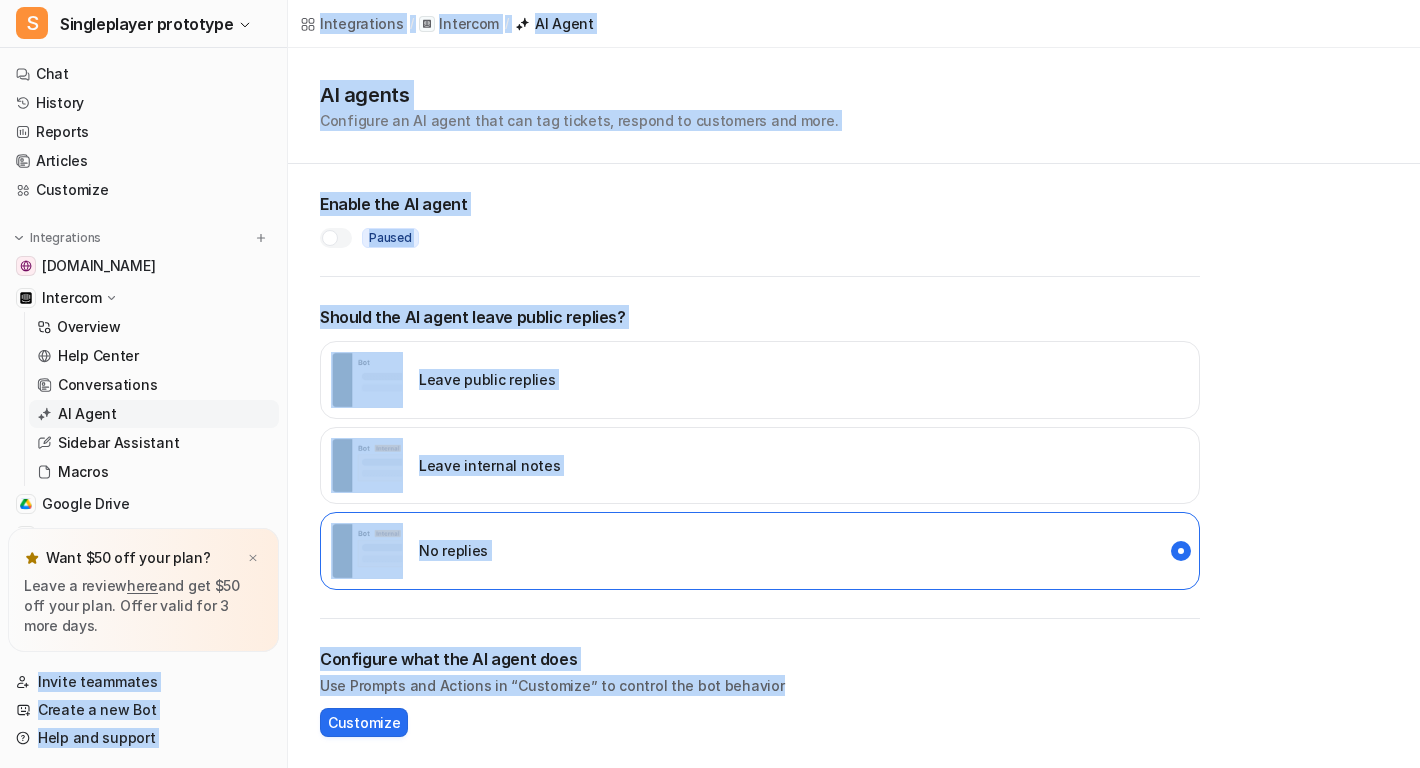 click on "Configure what the AI agent does" at bounding box center (760, 659) 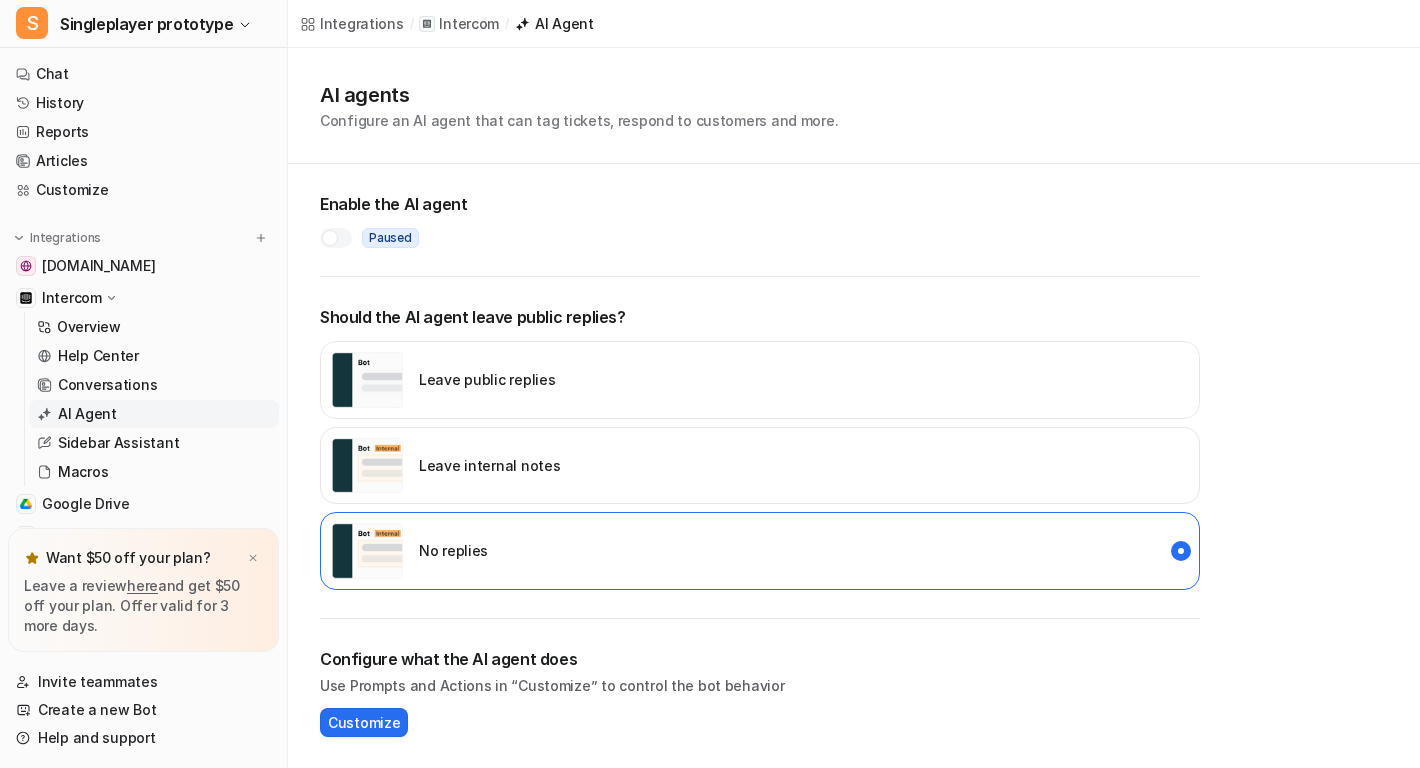 click on "paused" at bounding box center (760, 238) 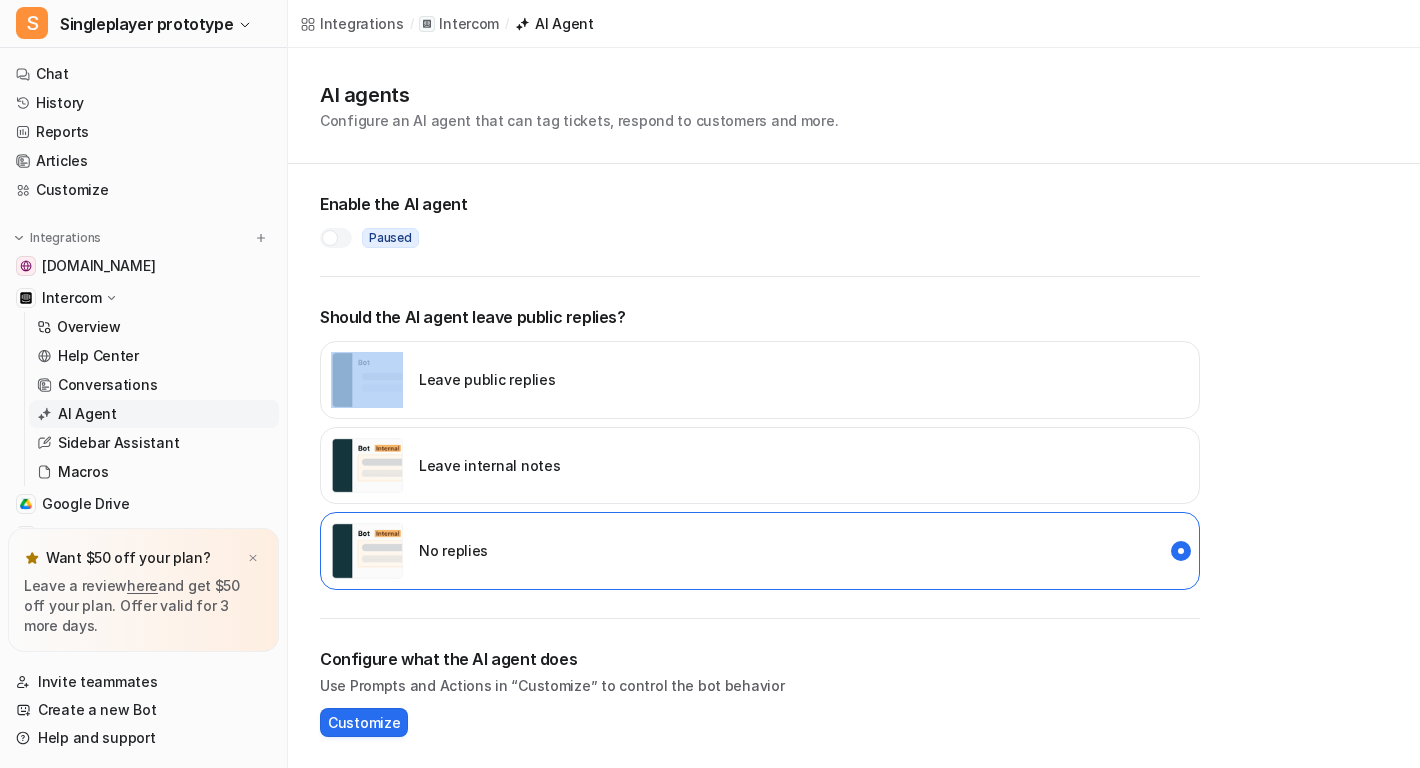 drag, startPoint x: 317, startPoint y: 332, endPoint x: 936, endPoint y: 327, distance: 619.0202 